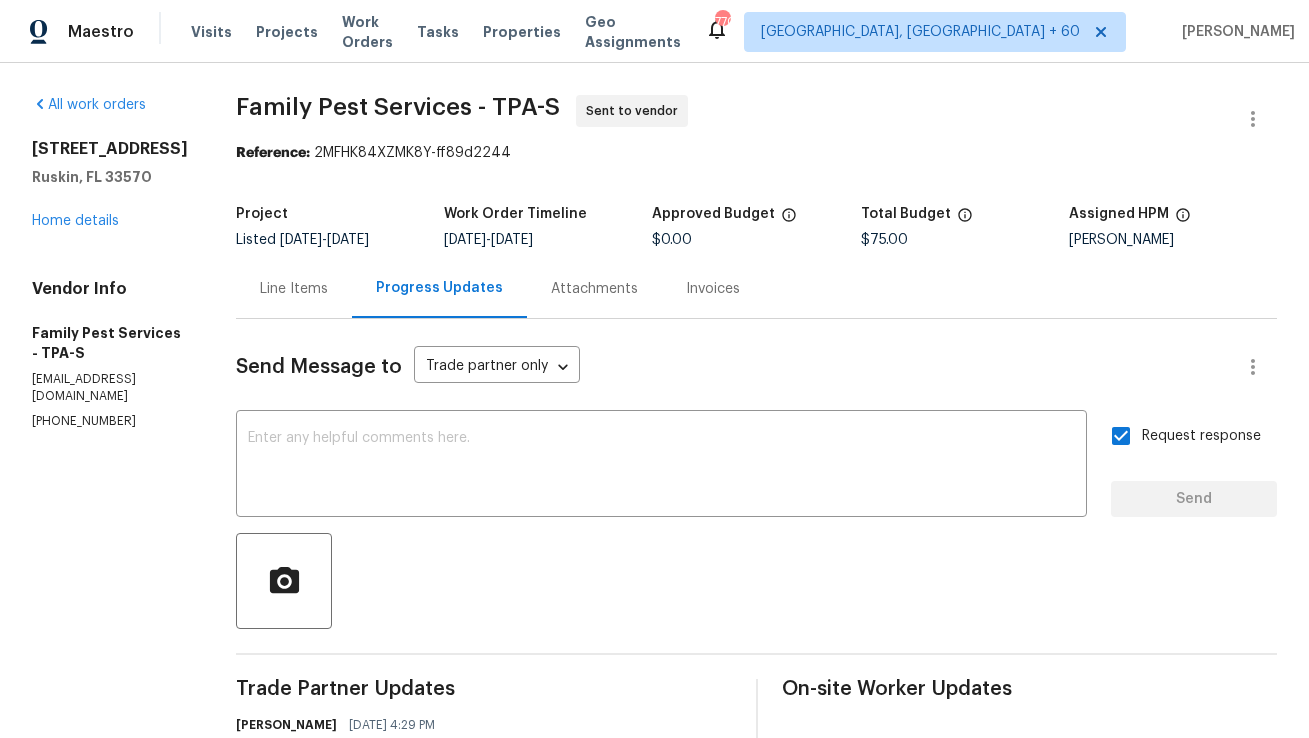 scroll, scrollTop: 0, scrollLeft: 0, axis: both 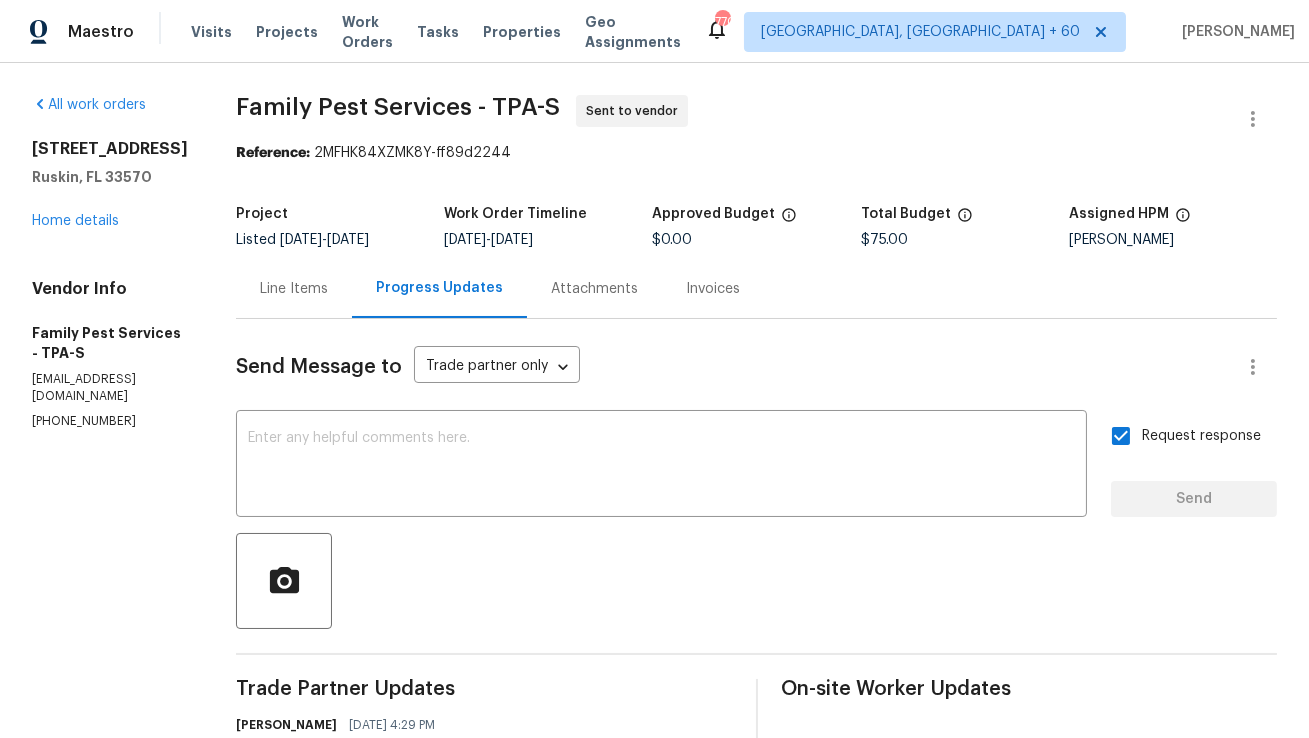 click on "Send Message to Trade partner only Trade partner only ​ x ​ Request response Send Trade Partner Updates Anthony Mascarenhas 07/16/2025 4:29 PM Hi, this is Anthony with Opendoor. I’m confirming you received the WO for the property at (2313 Richwood Pike Dr, Ruskin, FL 33570). Please review and accept the WO within 24 hours and provide a schedule date. Please disregard the contact information for the HPM included in the WO. Our Centralised LWO Team is responsible for Listed WOs. The team can be reached through the portal or by phone at (480) 478-0155. On-site Worker Updates" at bounding box center (756, 604) 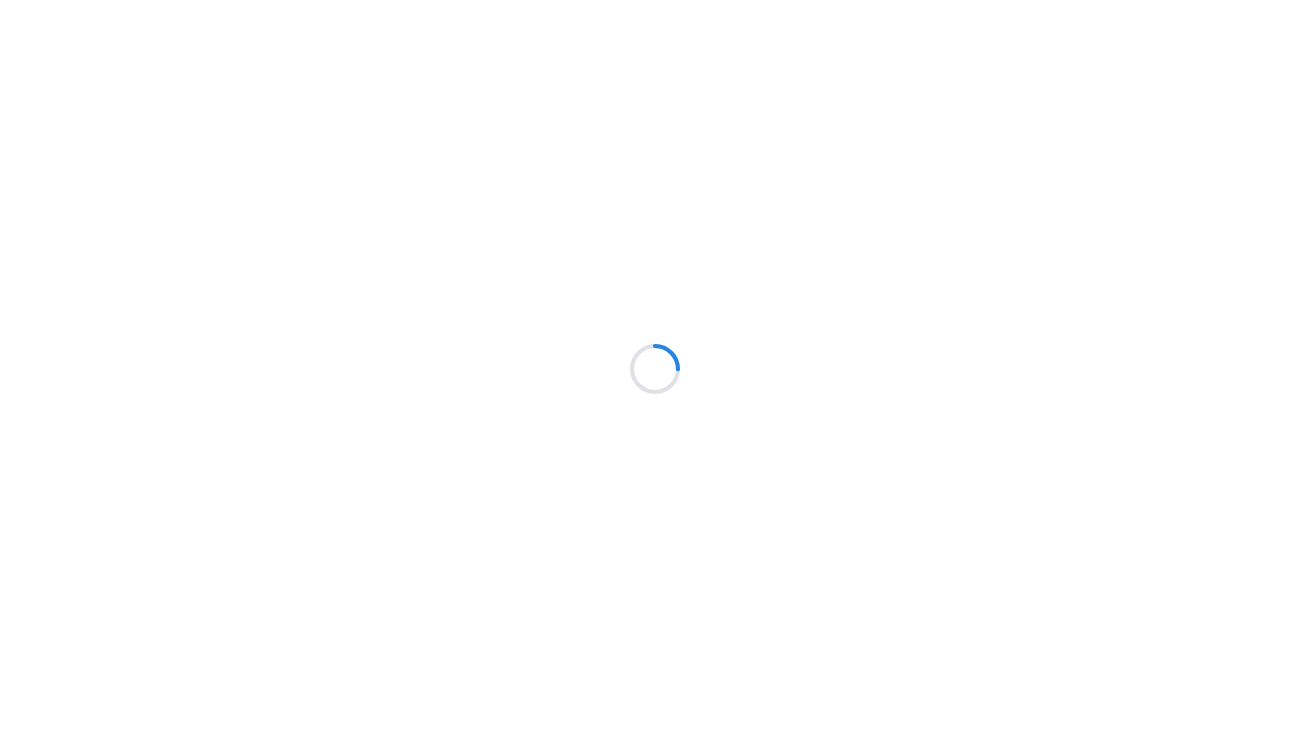 scroll, scrollTop: 0, scrollLeft: 0, axis: both 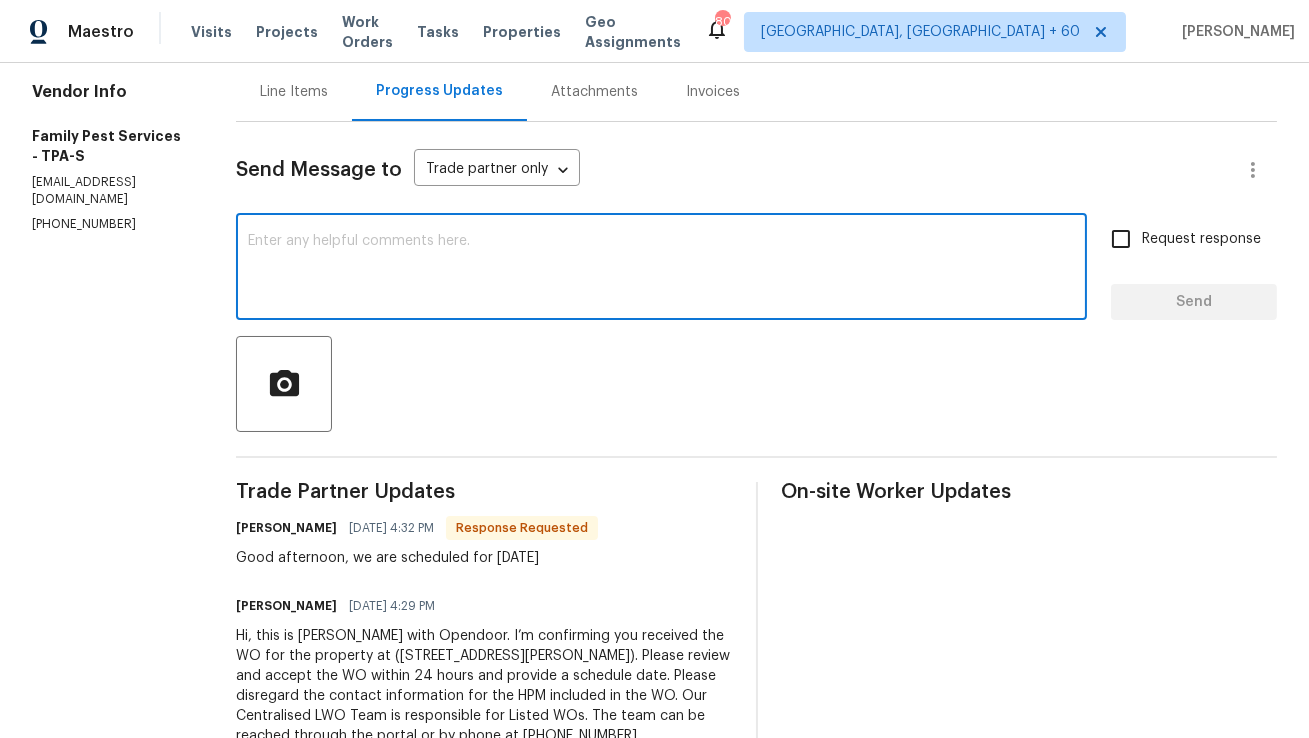 click at bounding box center (661, 269) 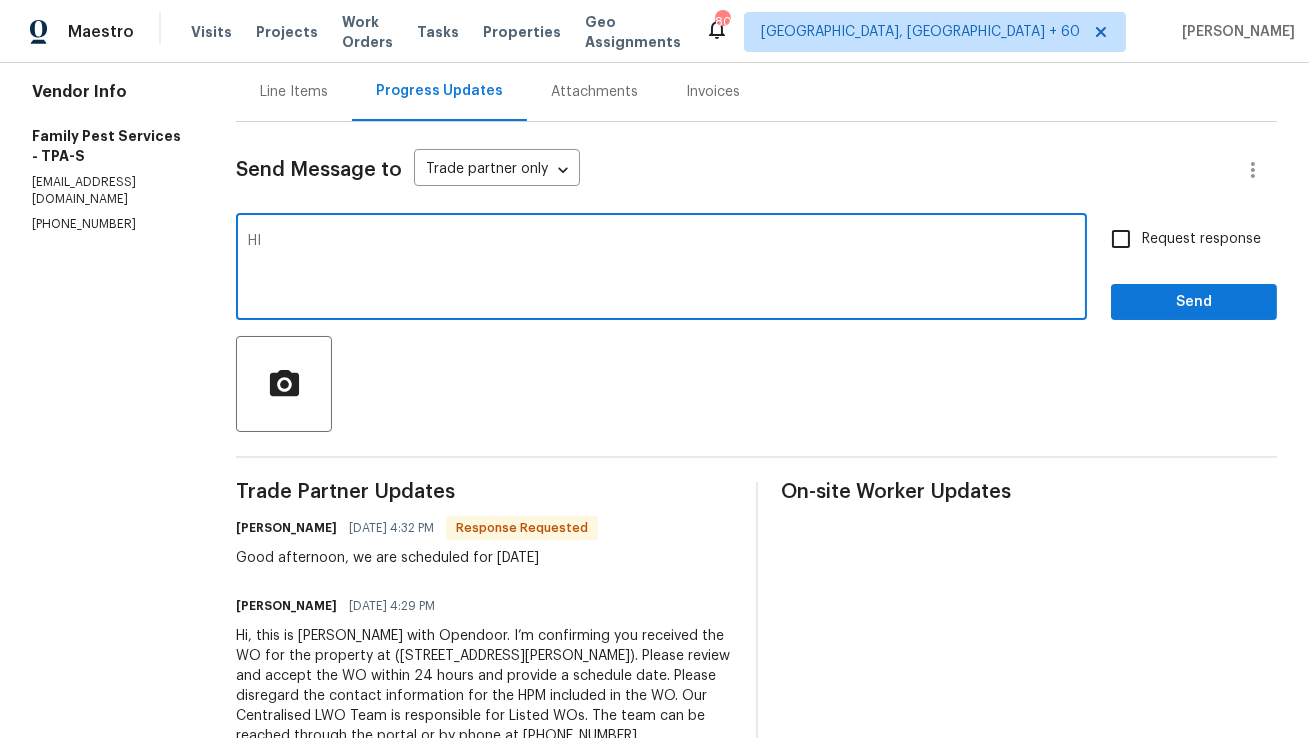 type on "H" 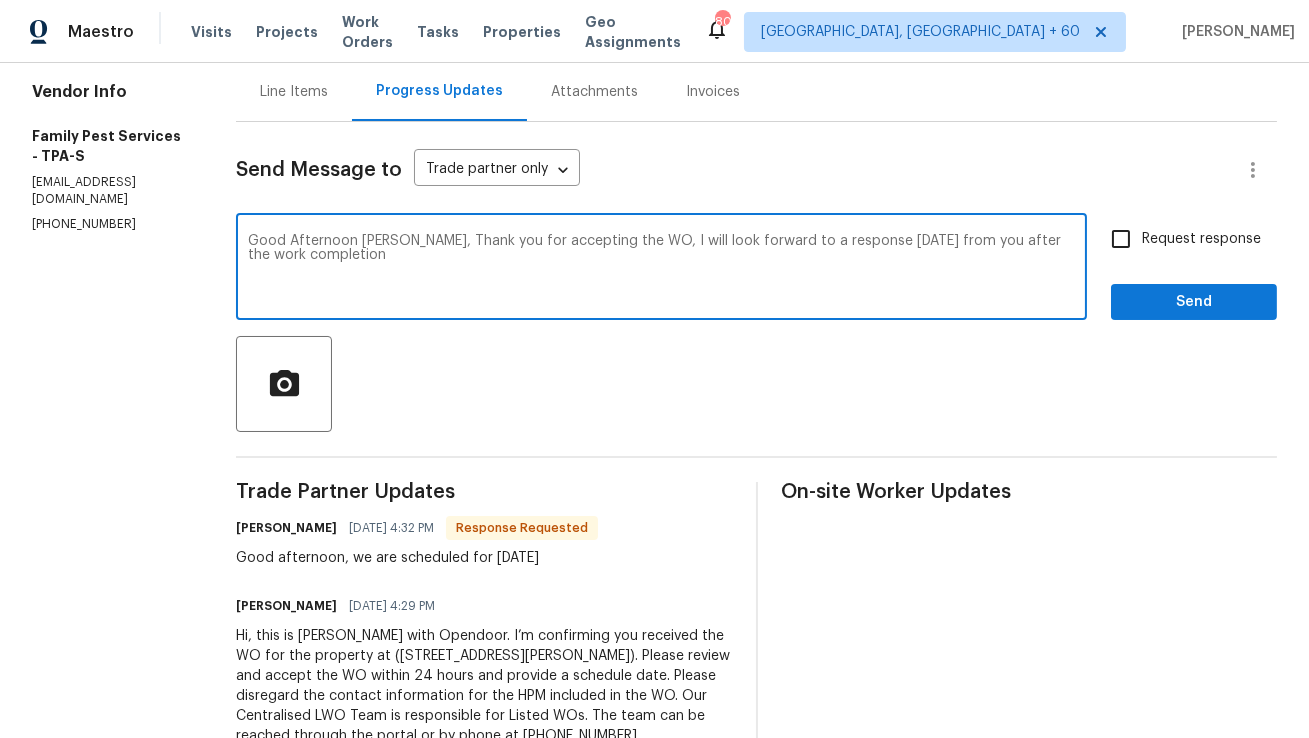 type on "Good Afternoon Lina, Thank you for accepting the WO, I will look forward to a response on Friday from you after the work completion." 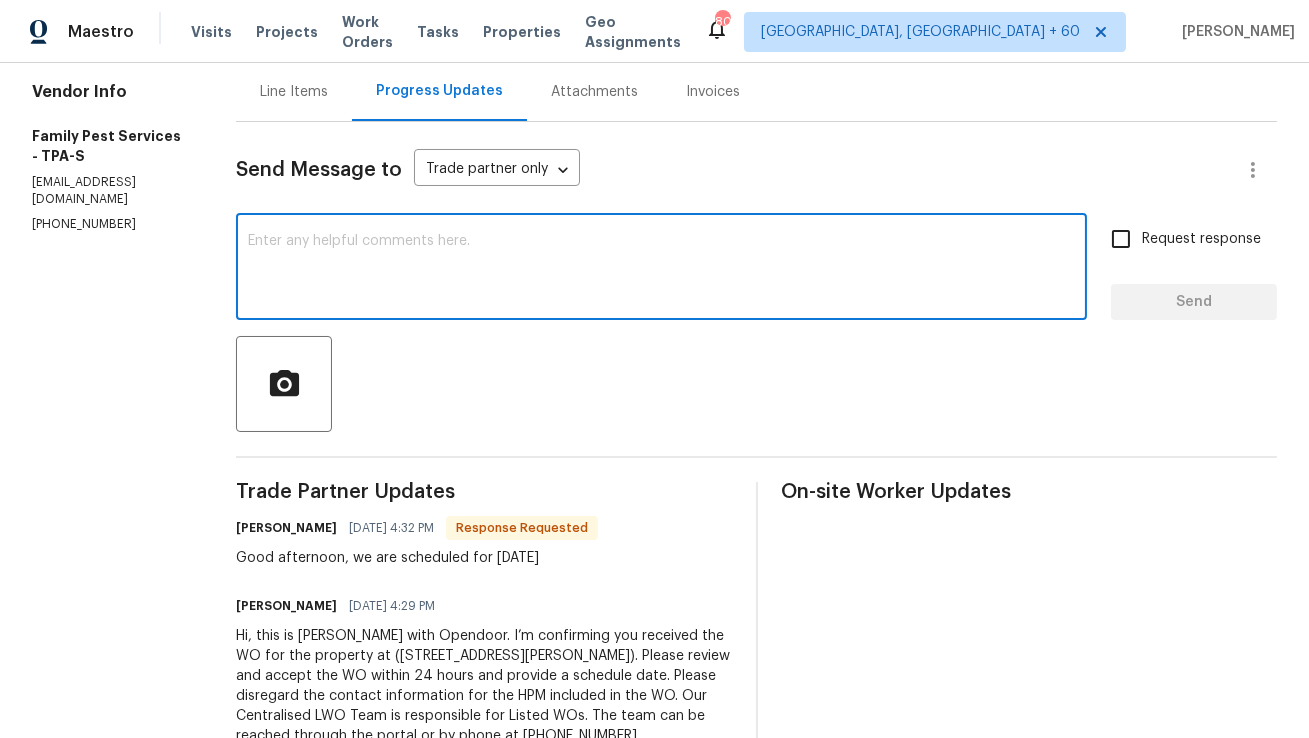 click at bounding box center [661, 269] 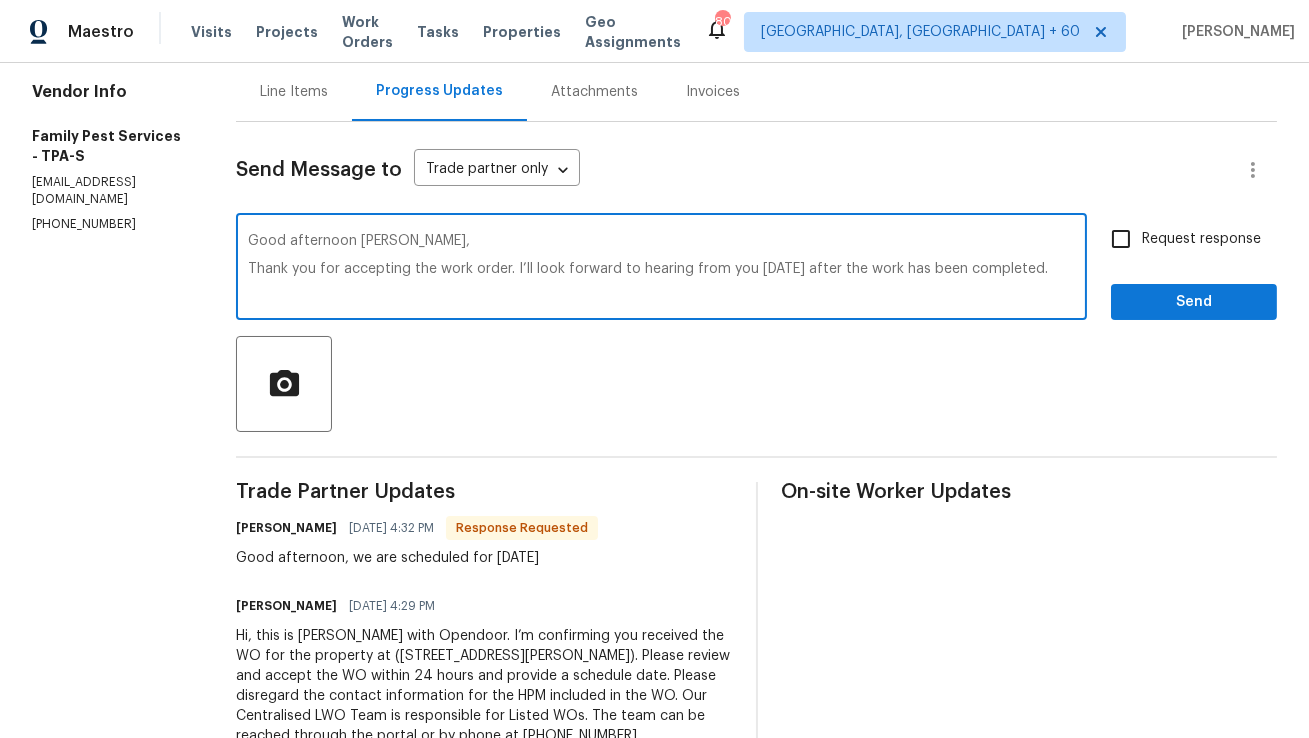 click on "Good afternoon Lina,
Thank you for accepting the work order. I’ll look forward to hearing from you on Friday after the work has been completed." at bounding box center [661, 269] 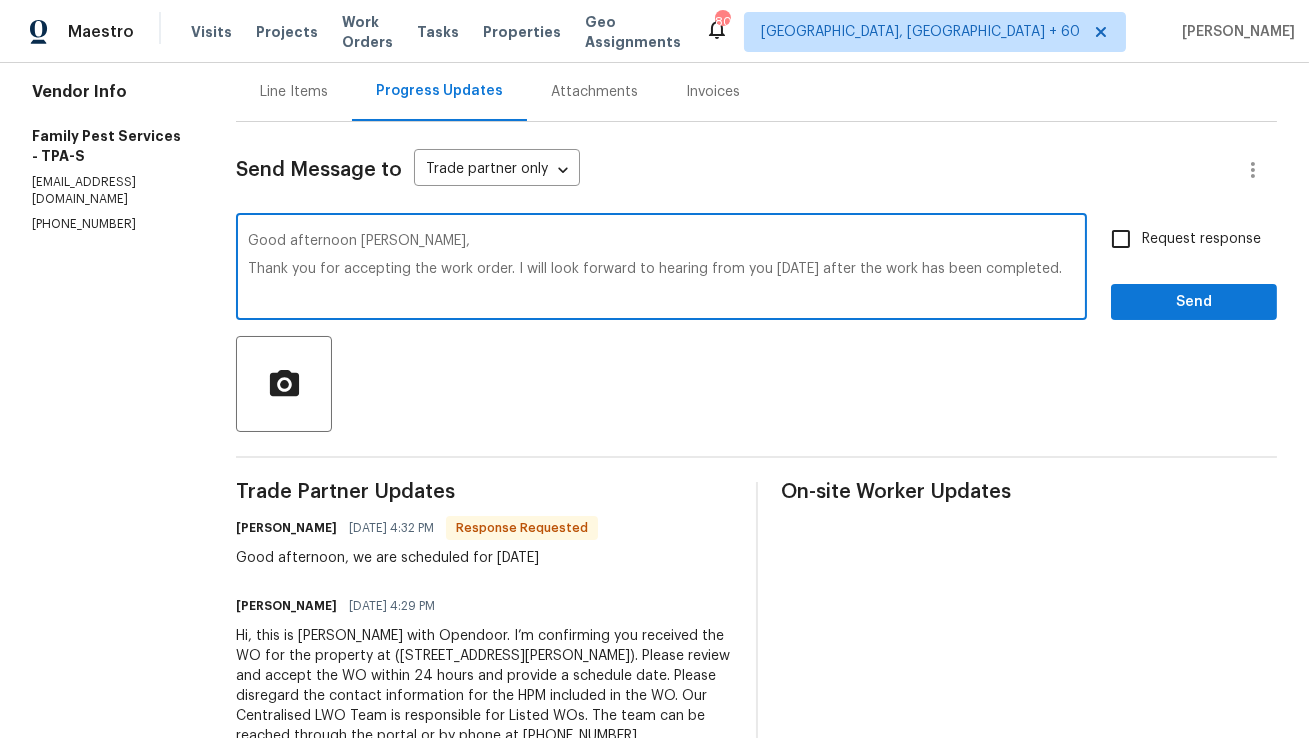 type on "Good afternoon Lina,
Thank you for accepting the work order. I will look forward to hearing from you on Friday after the work has been completed." 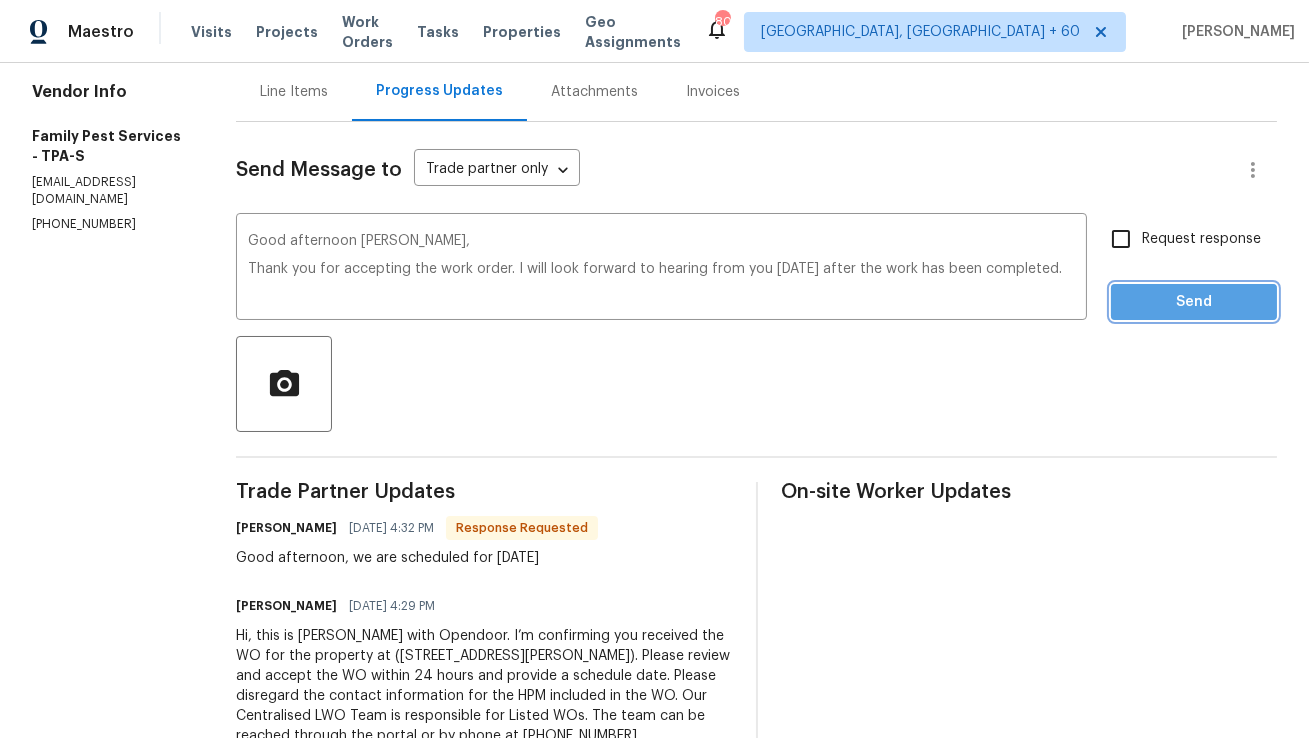 click on "Send" at bounding box center [1194, 302] 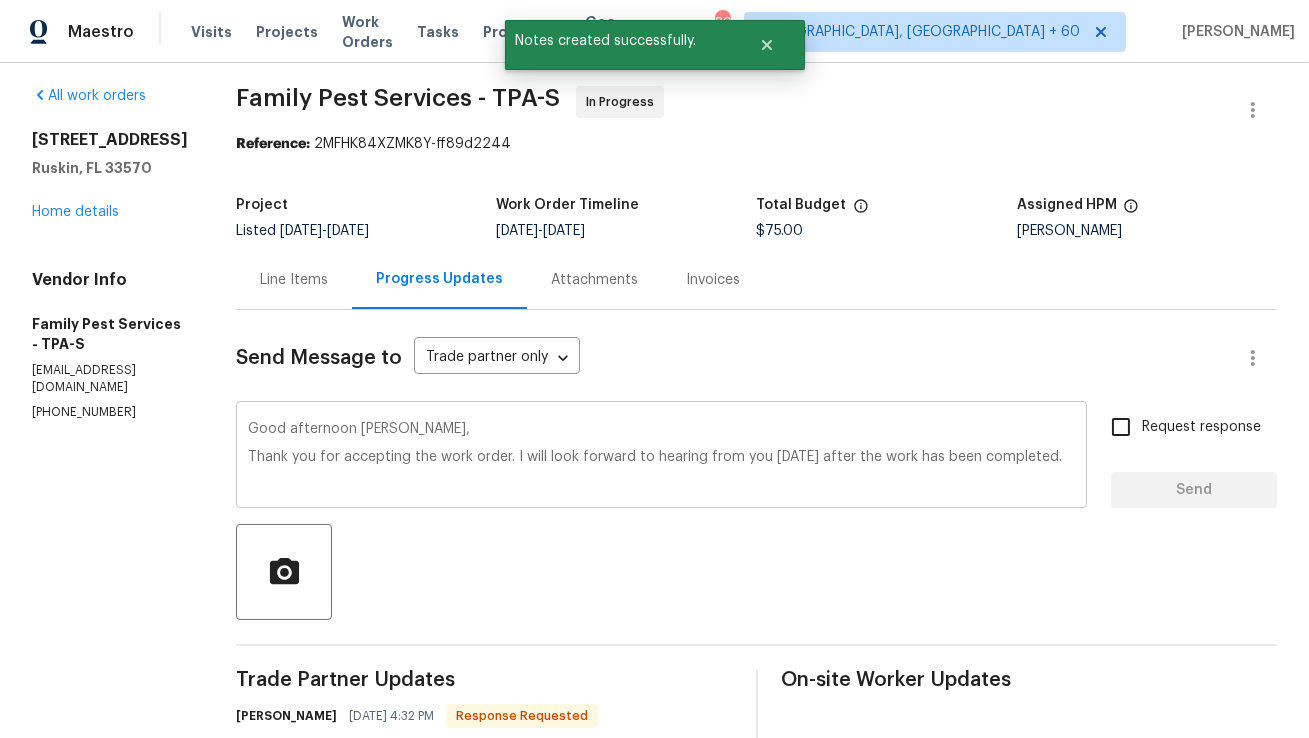 type 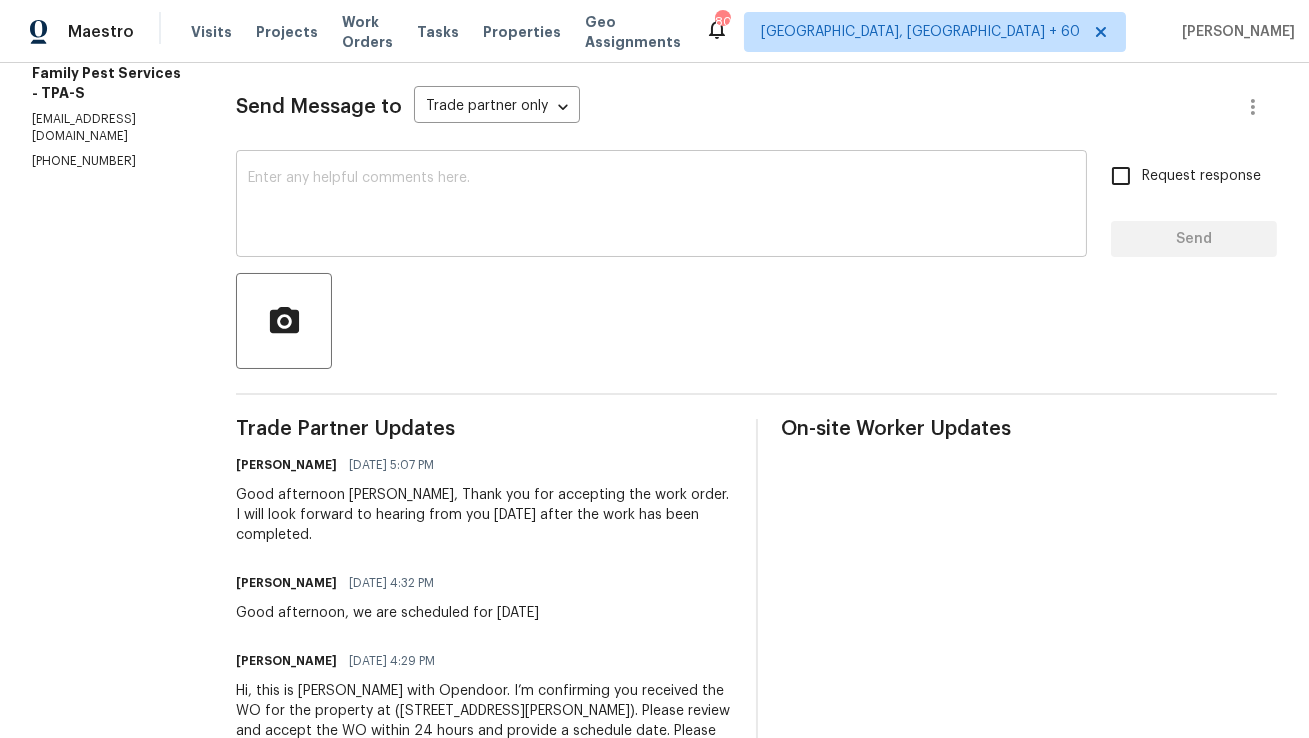 scroll, scrollTop: 0, scrollLeft: 0, axis: both 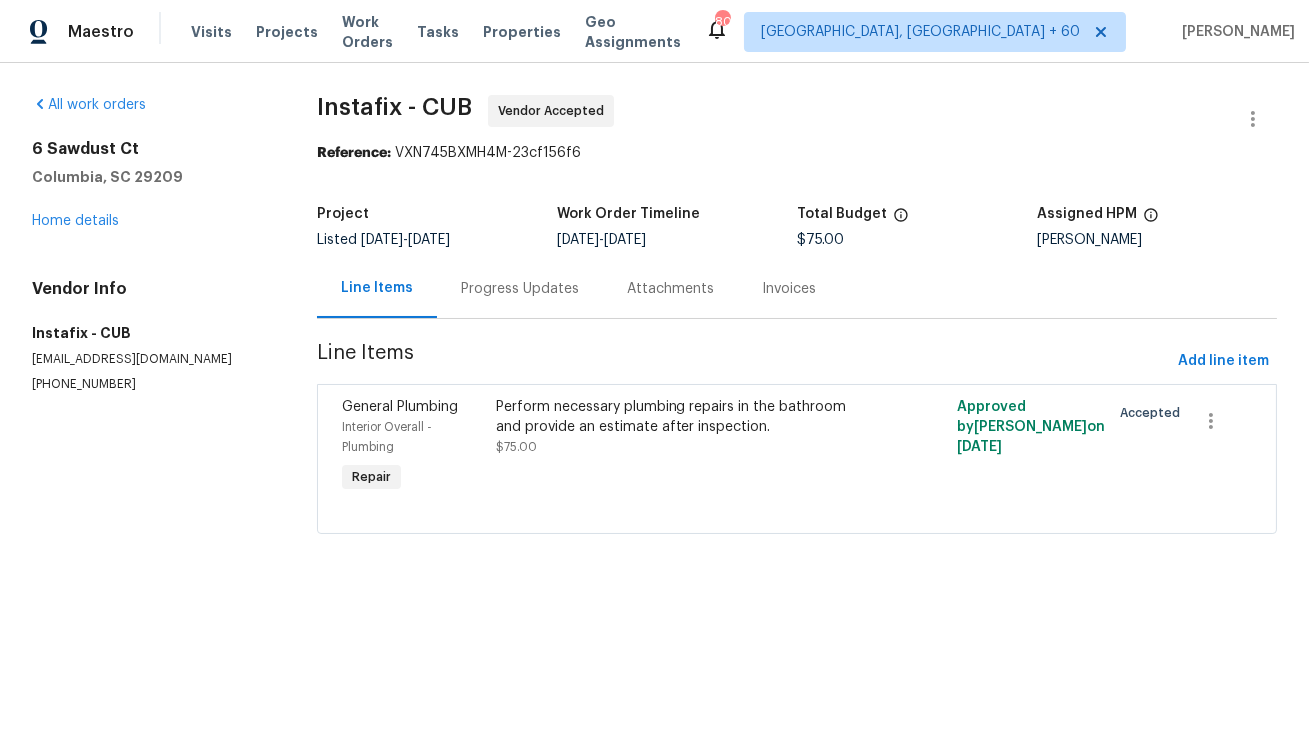 click on "Progress Updates" at bounding box center [520, 289] 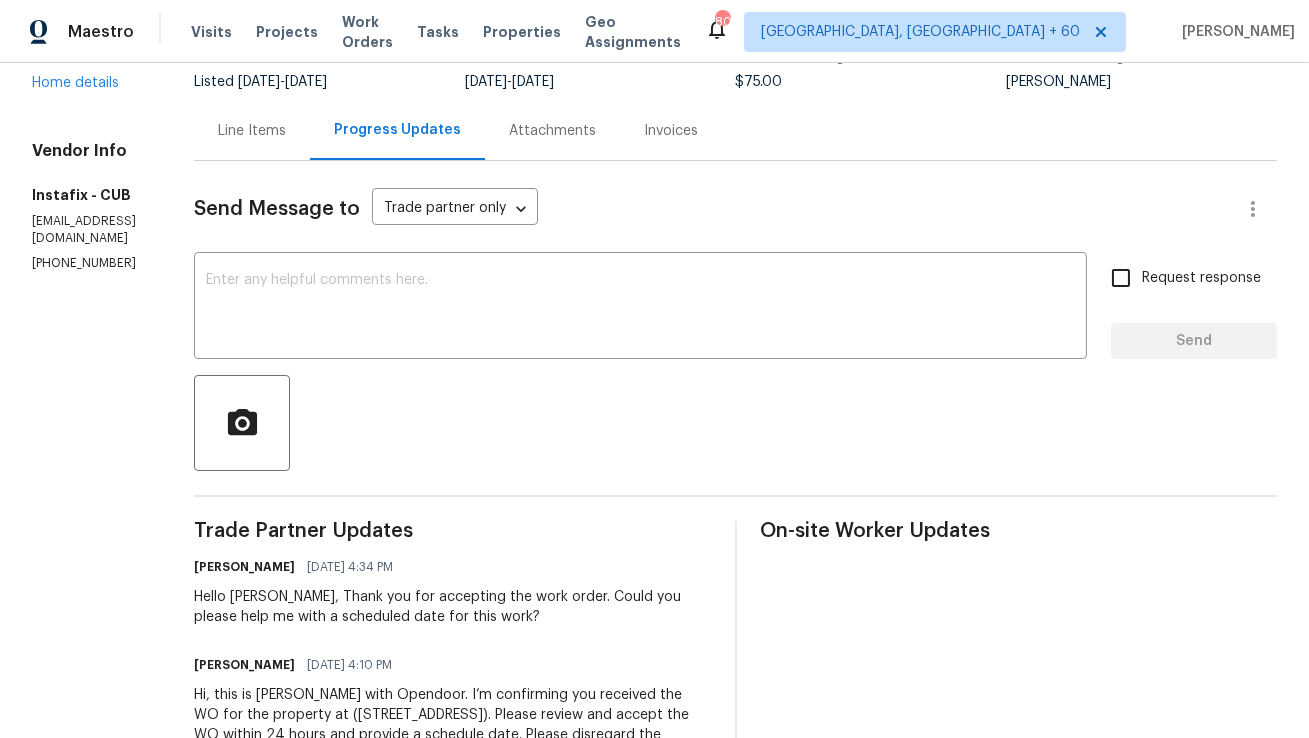 scroll, scrollTop: 0, scrollLeft: 0, axis: both 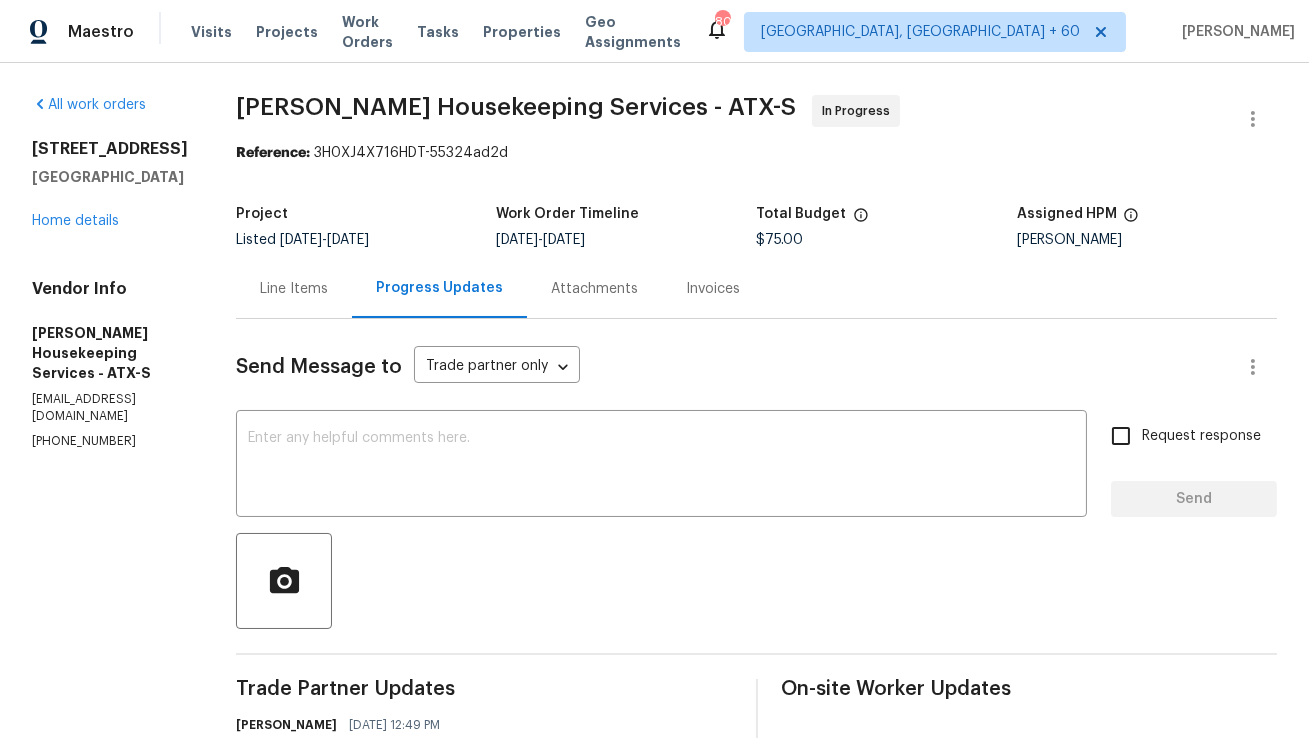 click on "Line Items" at bounding box center (294, 288) 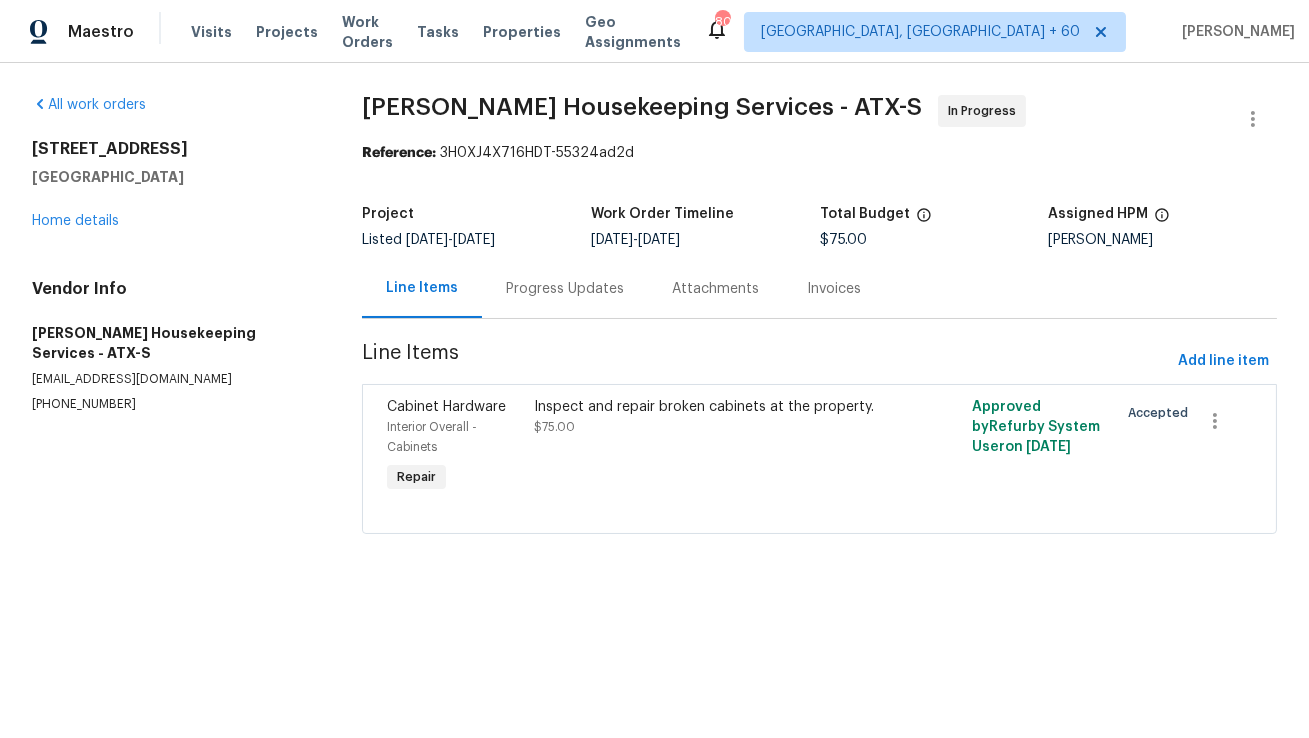 click on "Progress Updates" at bounding box center [565, 288] 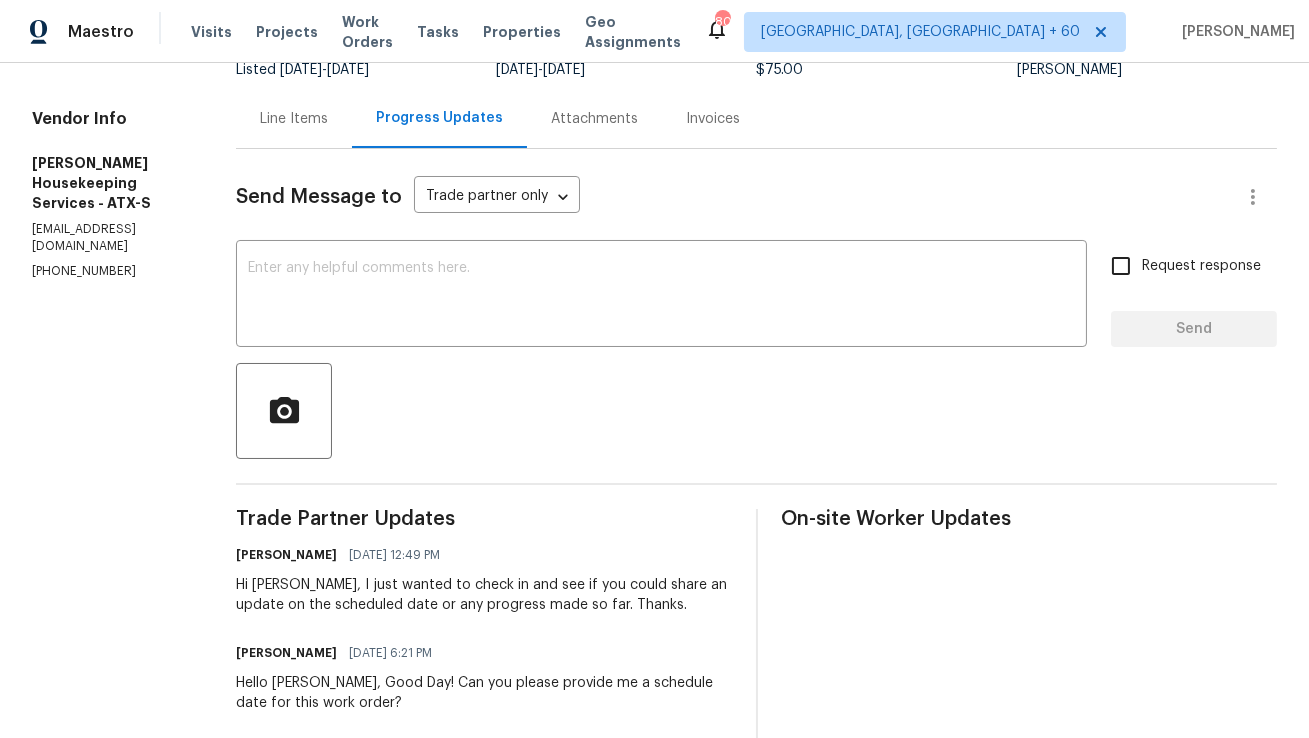 scroll, scrollTop: 171, scrollLeft: 0, axis: vertical 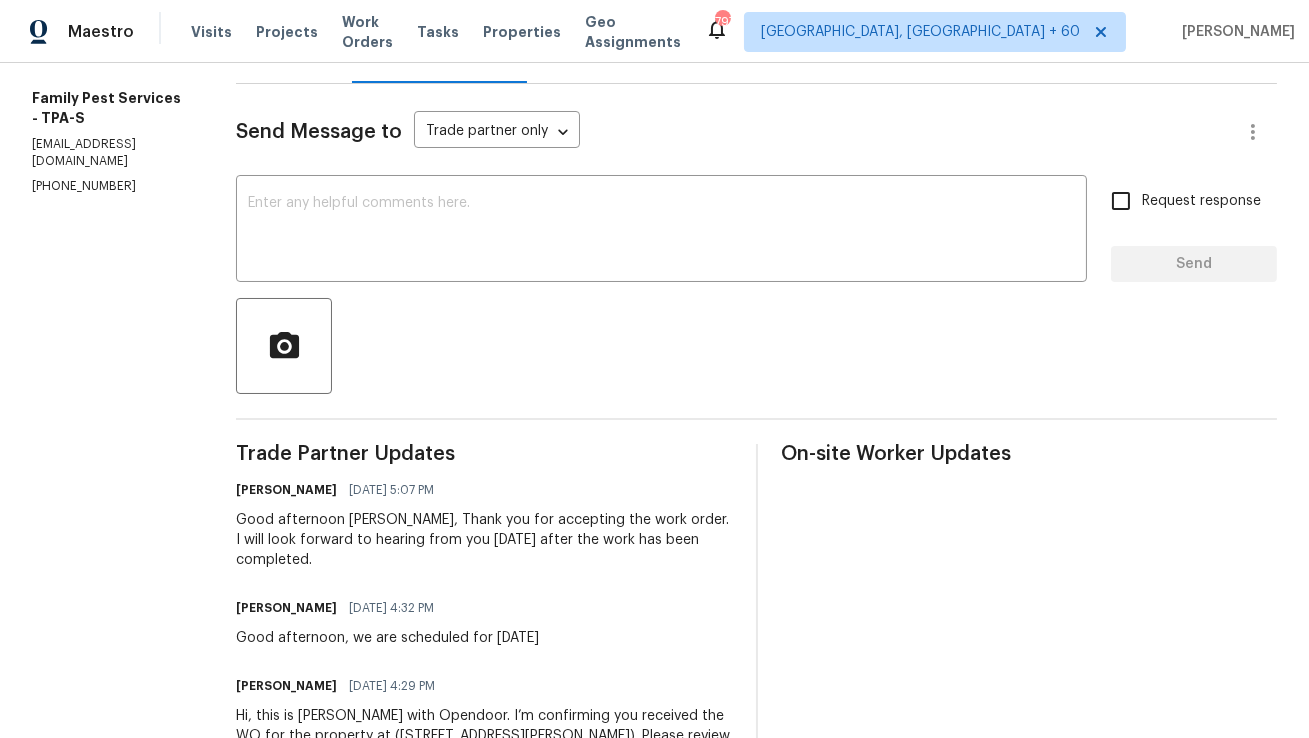 click on "Good afternoon [PERSON_NAME],
Thank you for accepting the work order. I will look forward to hearing from you [DATE] after the work has been completed." at bounding box center (484, 540) 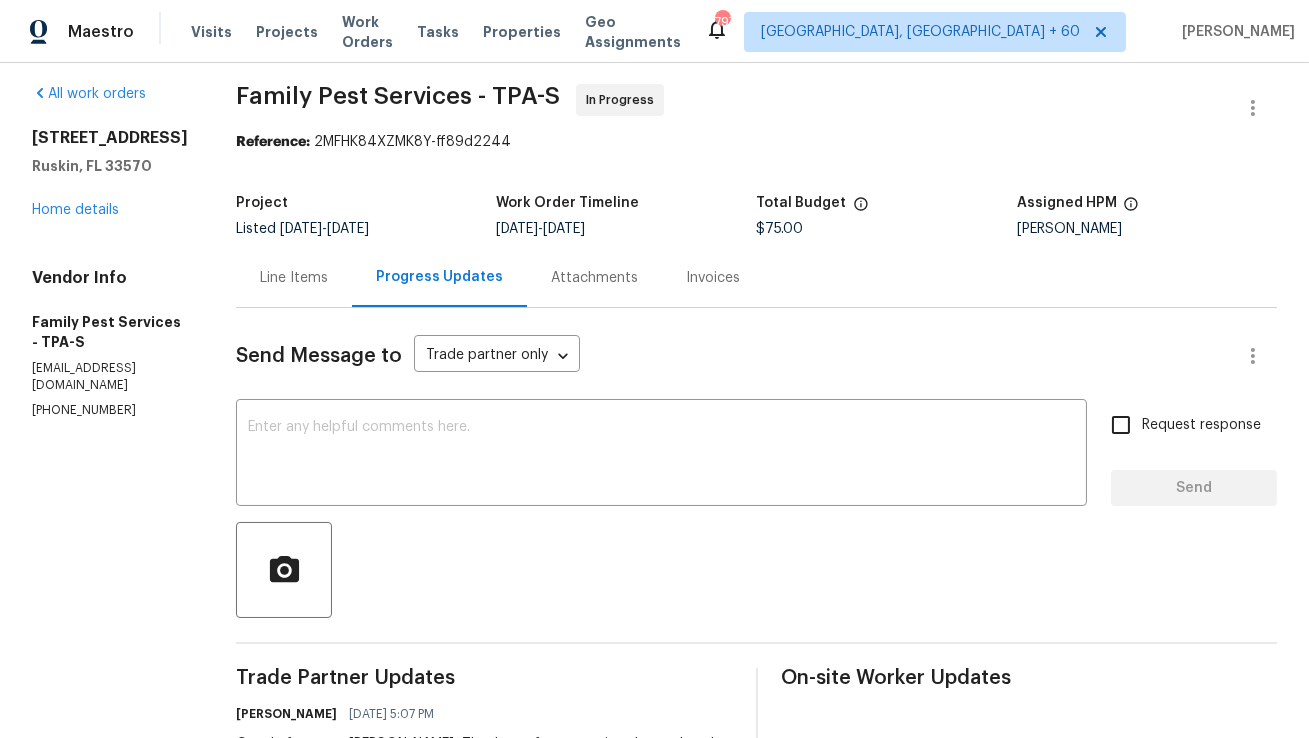 scroll, scrollTop: 0, scrollLeft: 0, axis: both 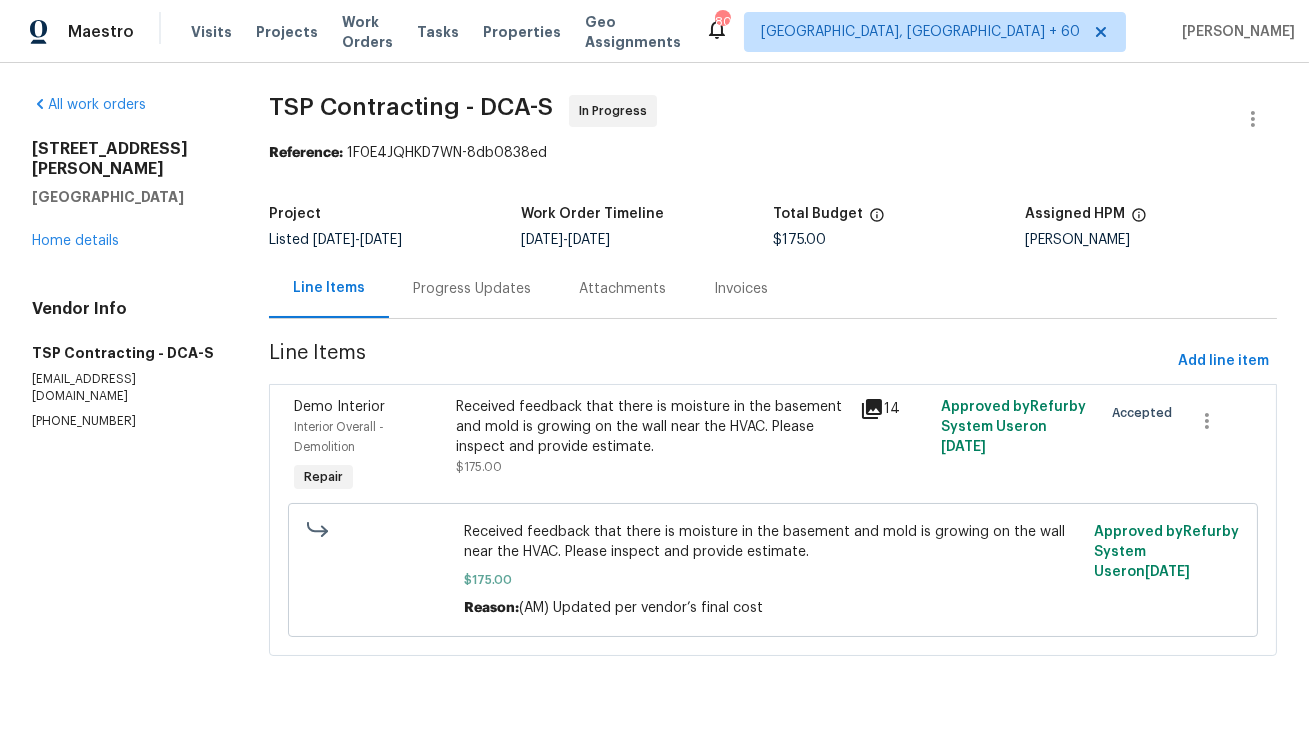 click on "Progress Updates" at bounding box center (472, 289) 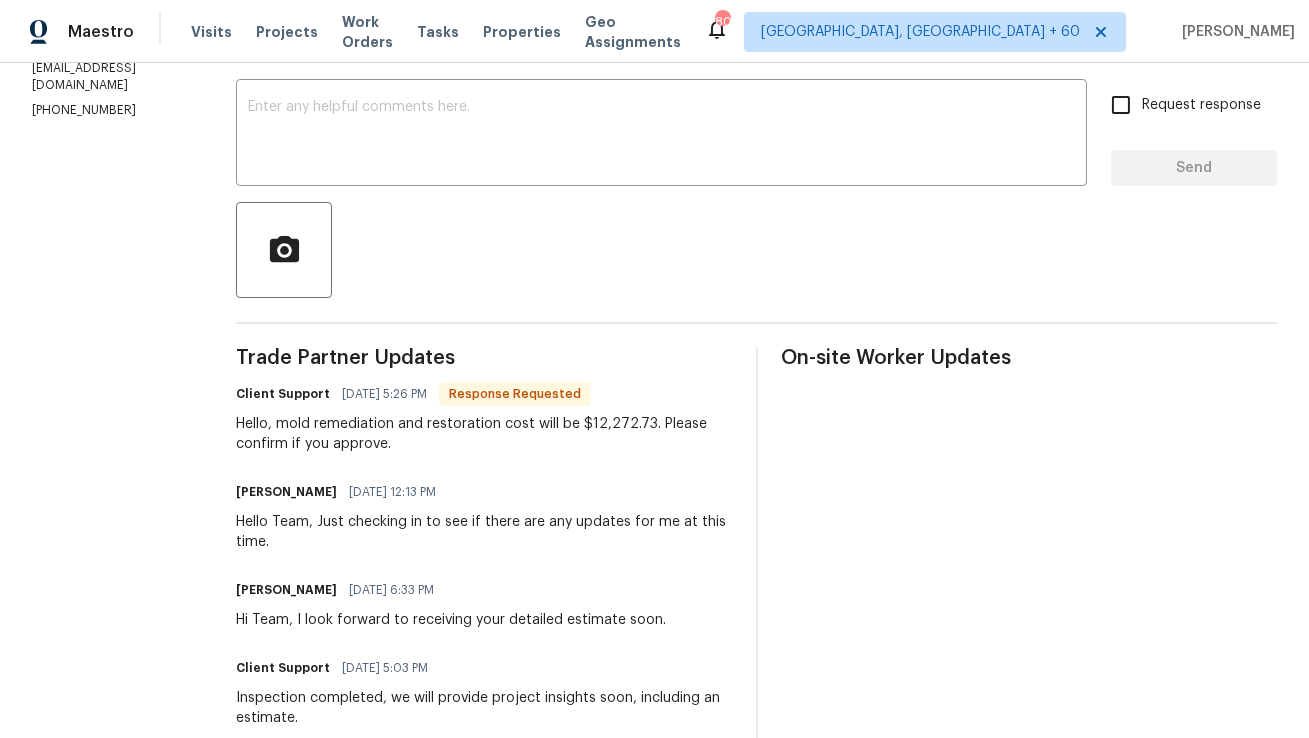 scroll, scrollTop: 336, scrollLeft: 0, axis: vertical 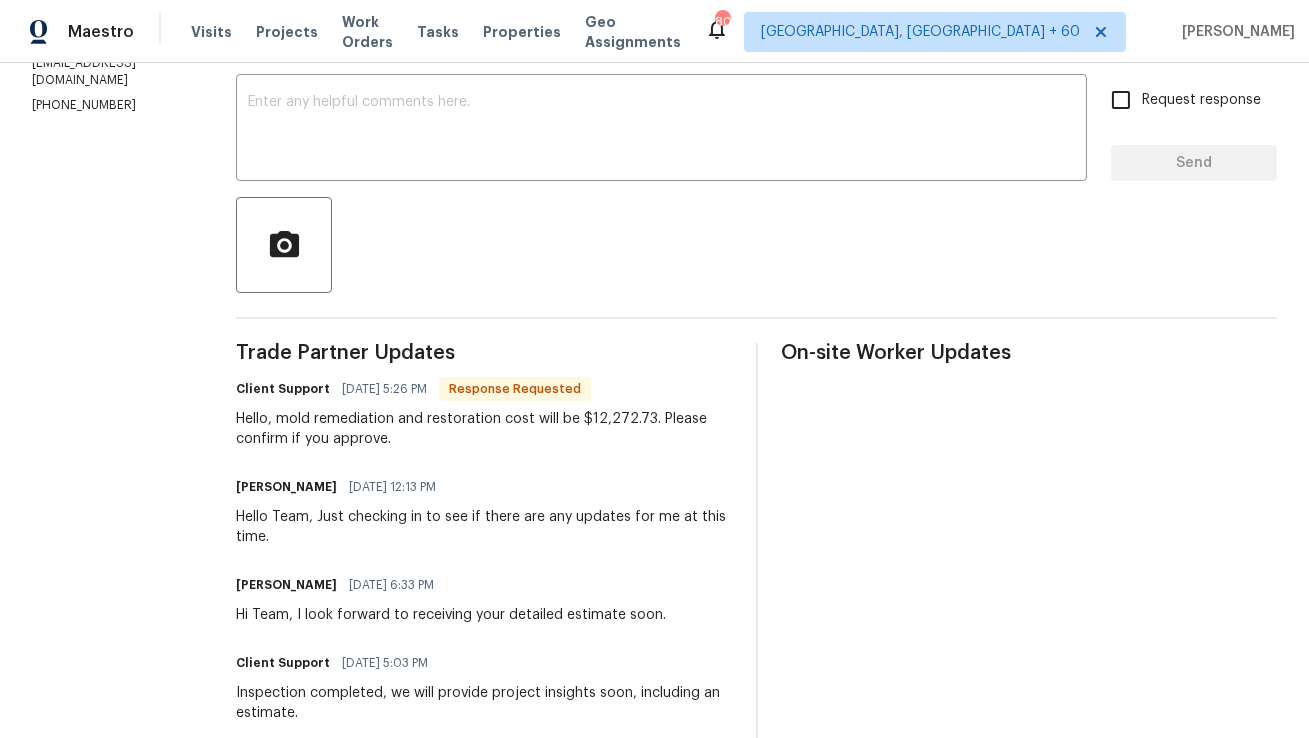 click on "Hello, mold remediation and restoration cost will be $12,272.73. Please confirm if you approve." at bounding box center [484, 429] 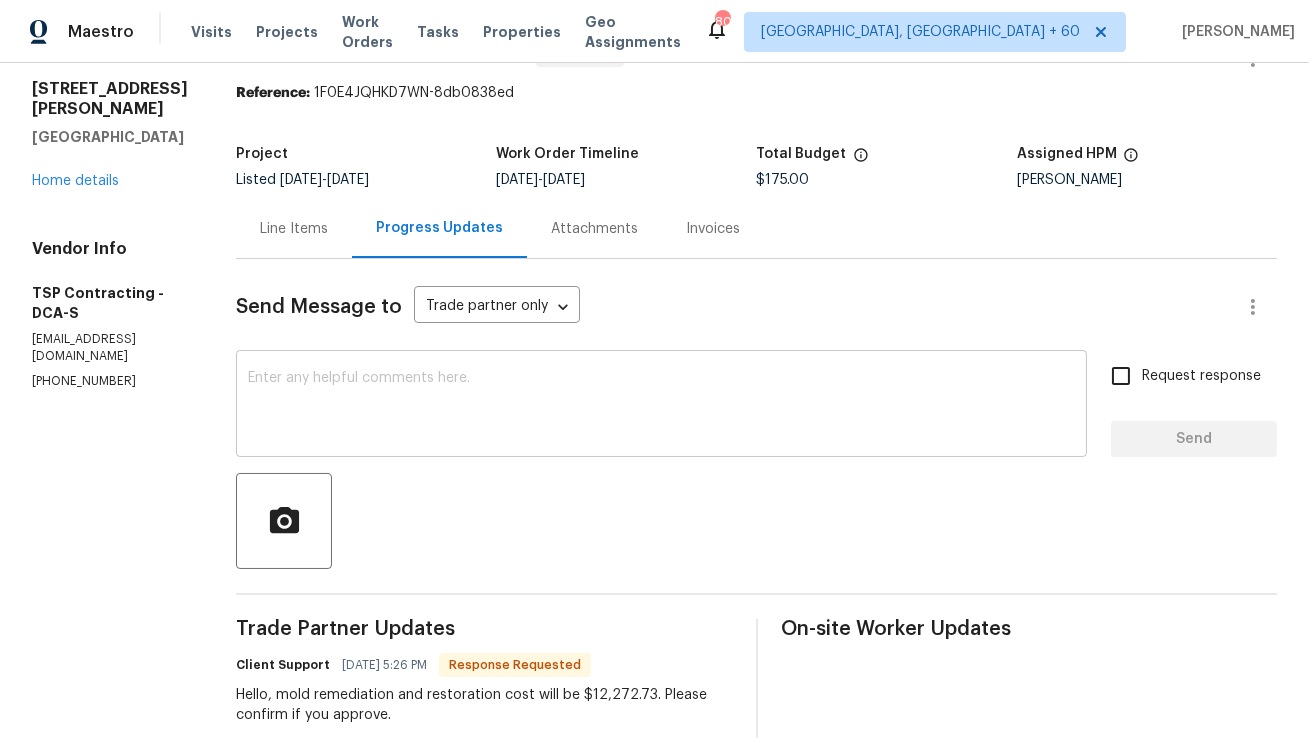 scroll, scrollTop: 0, scrollLeft: 0, axis: both 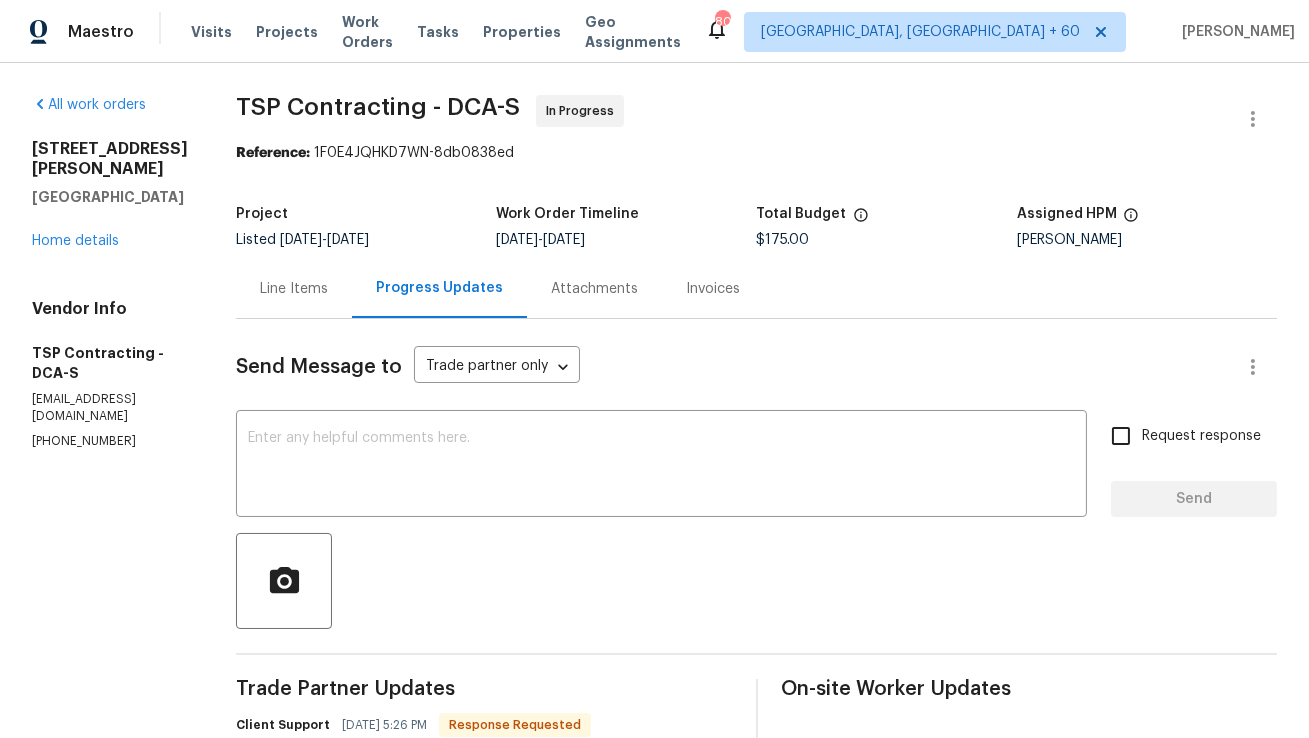 click on "Line Items" at bounding box center [294, 289] 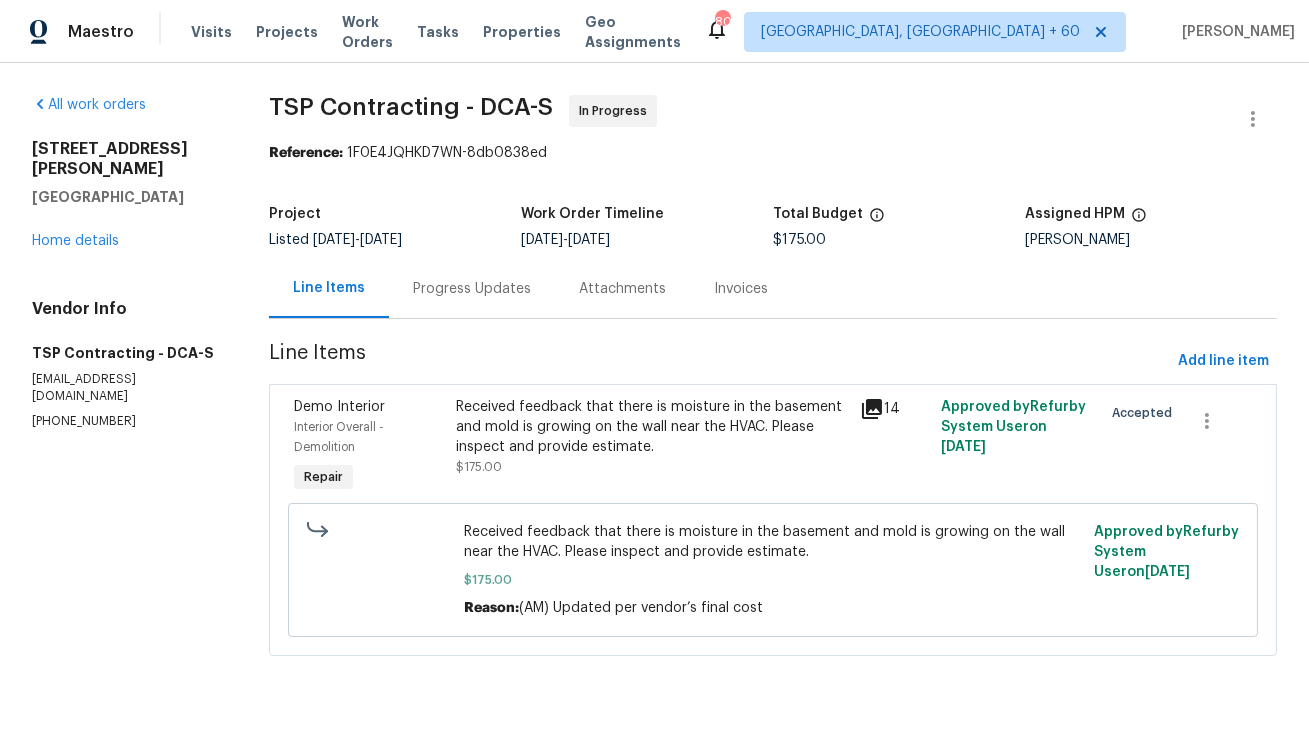 click on "14" at bounding box center [894, 409] 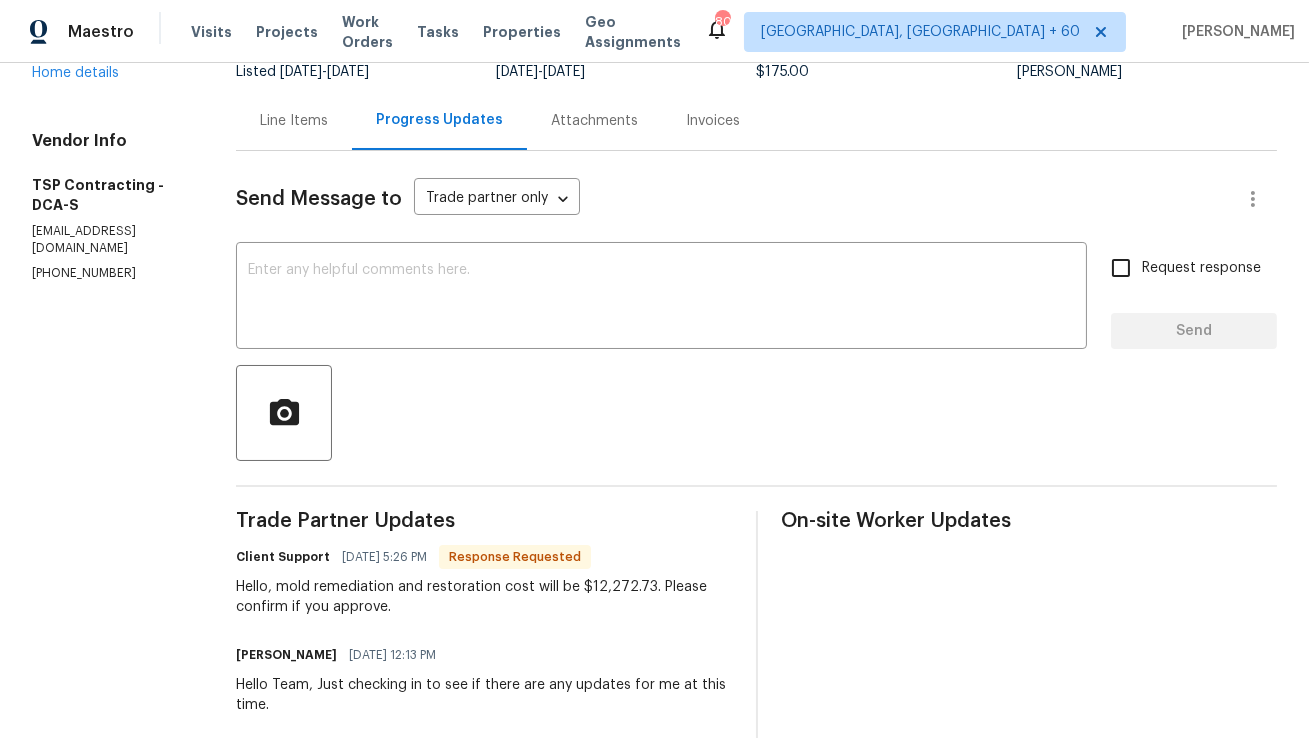 scroll, scrollTop: 137, scrollLeft: 0, axis: vertical 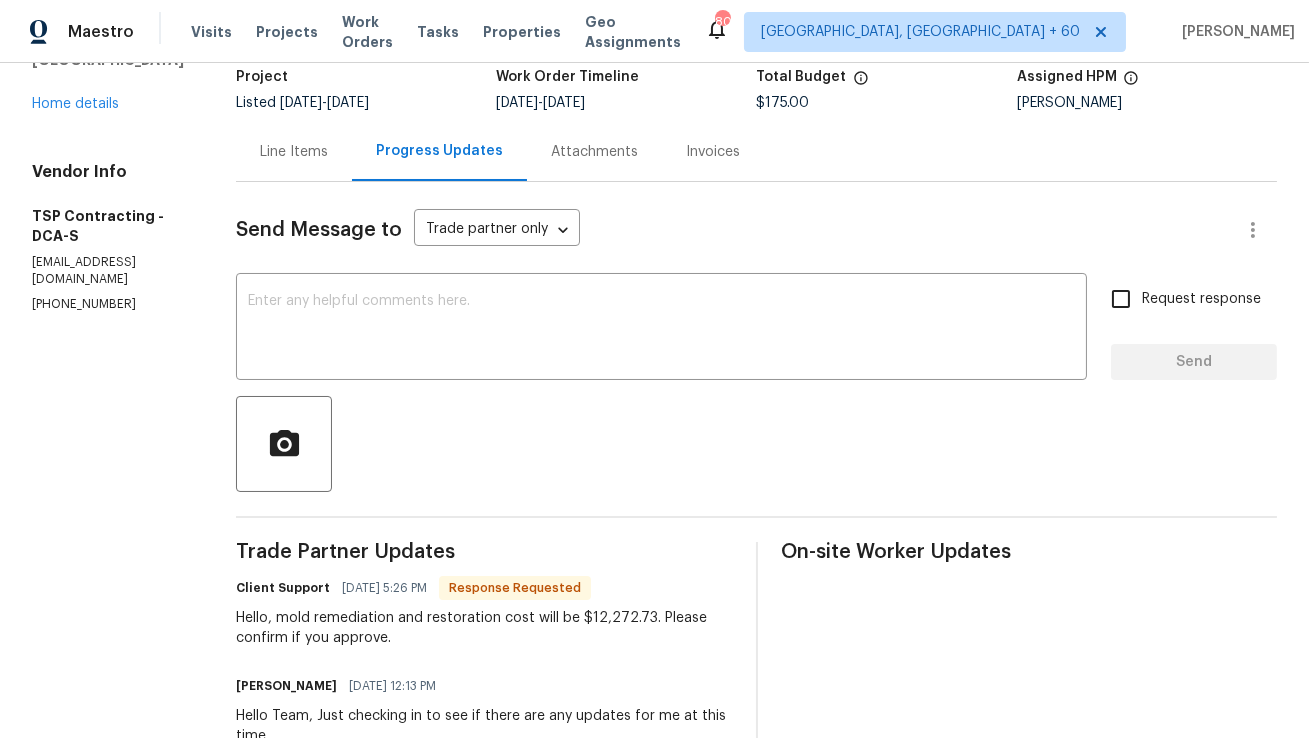 click on "Line Items" at bounding box center (294, 152) 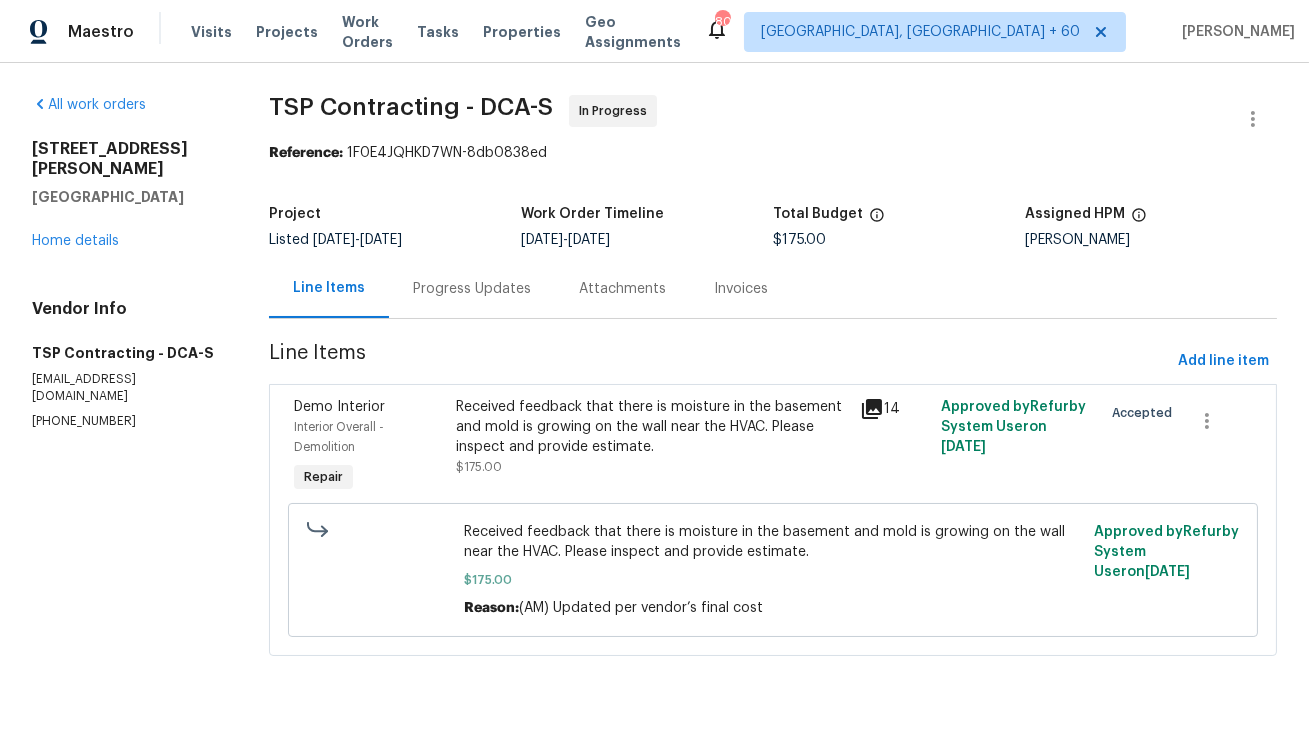 scroll, scrollTop: 0, scrollLeft: 0, axis: both 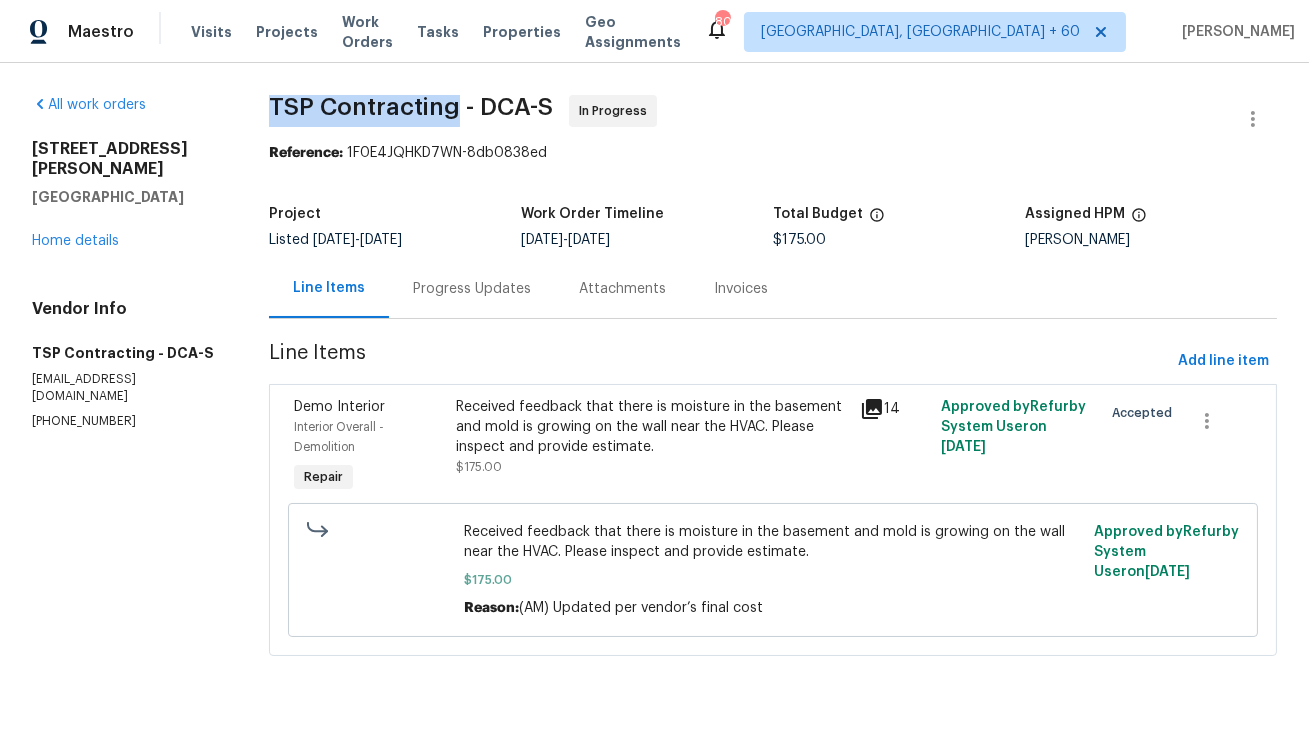 copy on "TSP Contracting" 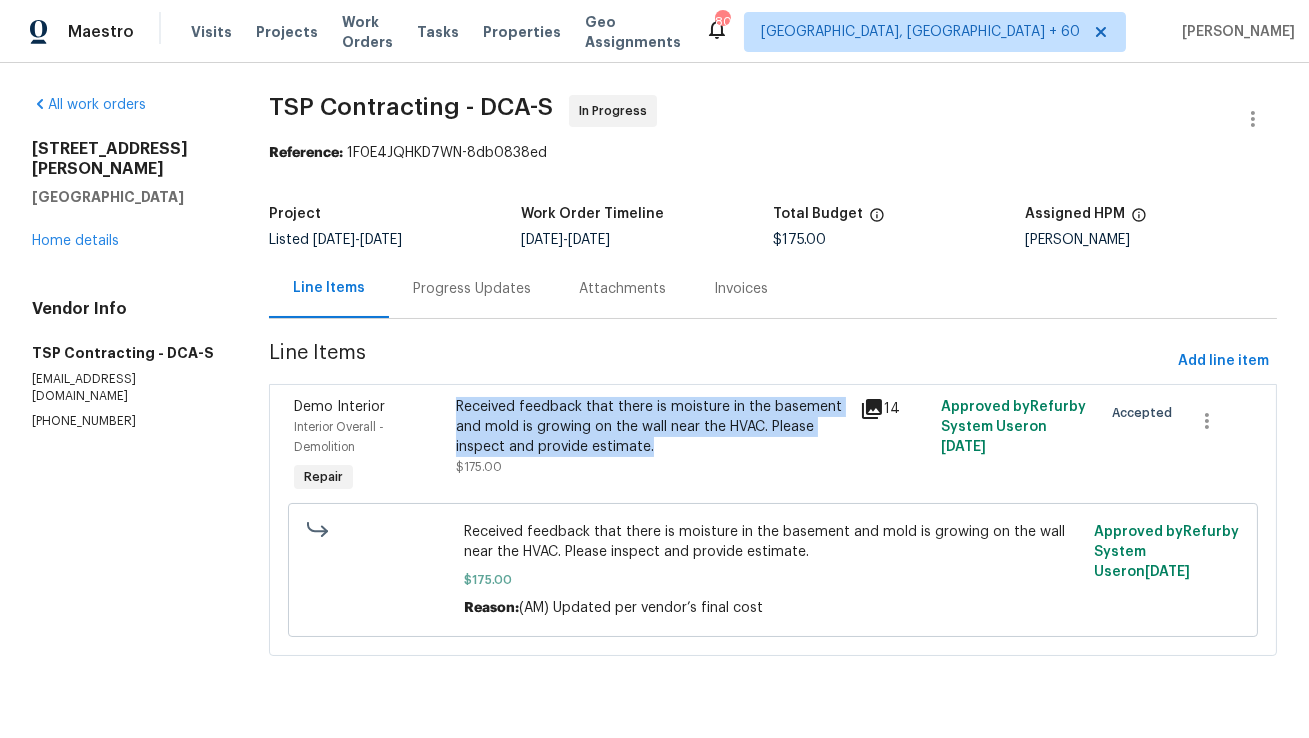 copy on "Received feedback that there is moisture in the basement and mold is growing on the wall near the HVAC. Please inspect and provide estimate." 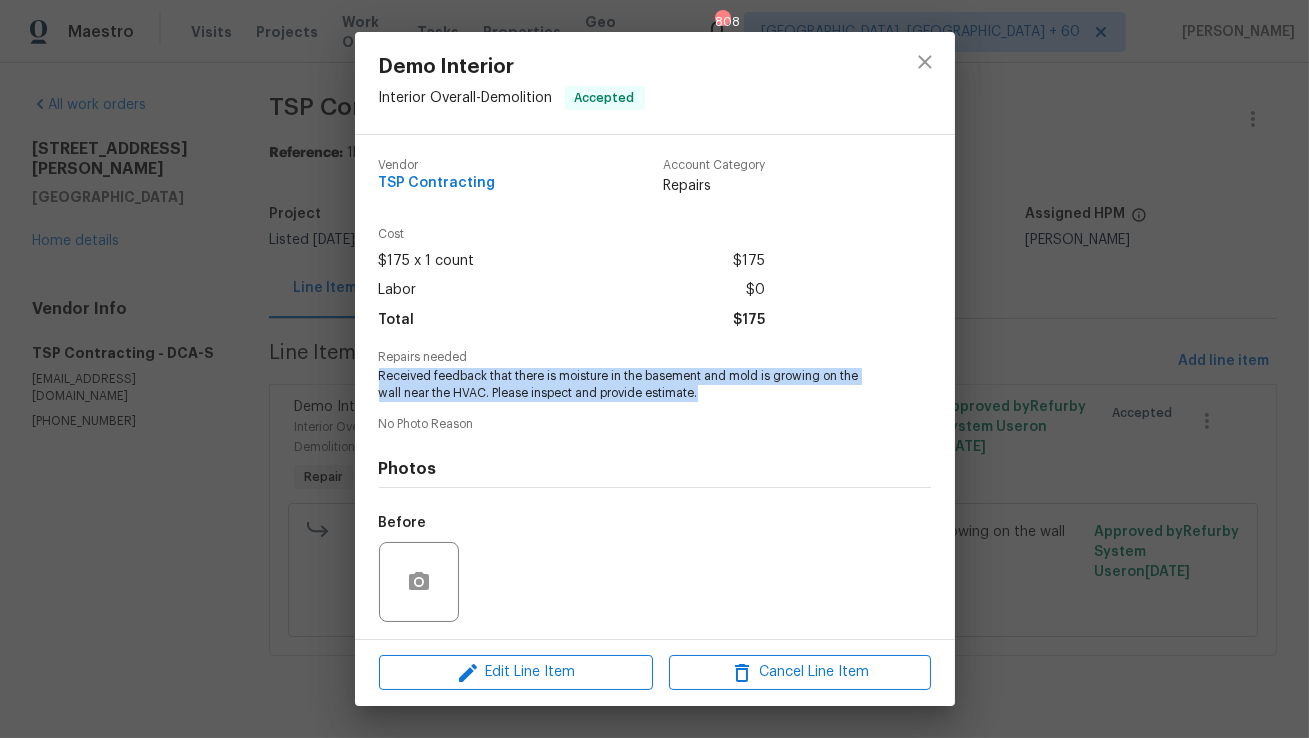 copy on "Received feedback that there is moisture in the basement and mold is growing on the wall near the HVAC. Please inspect and provide estimate." 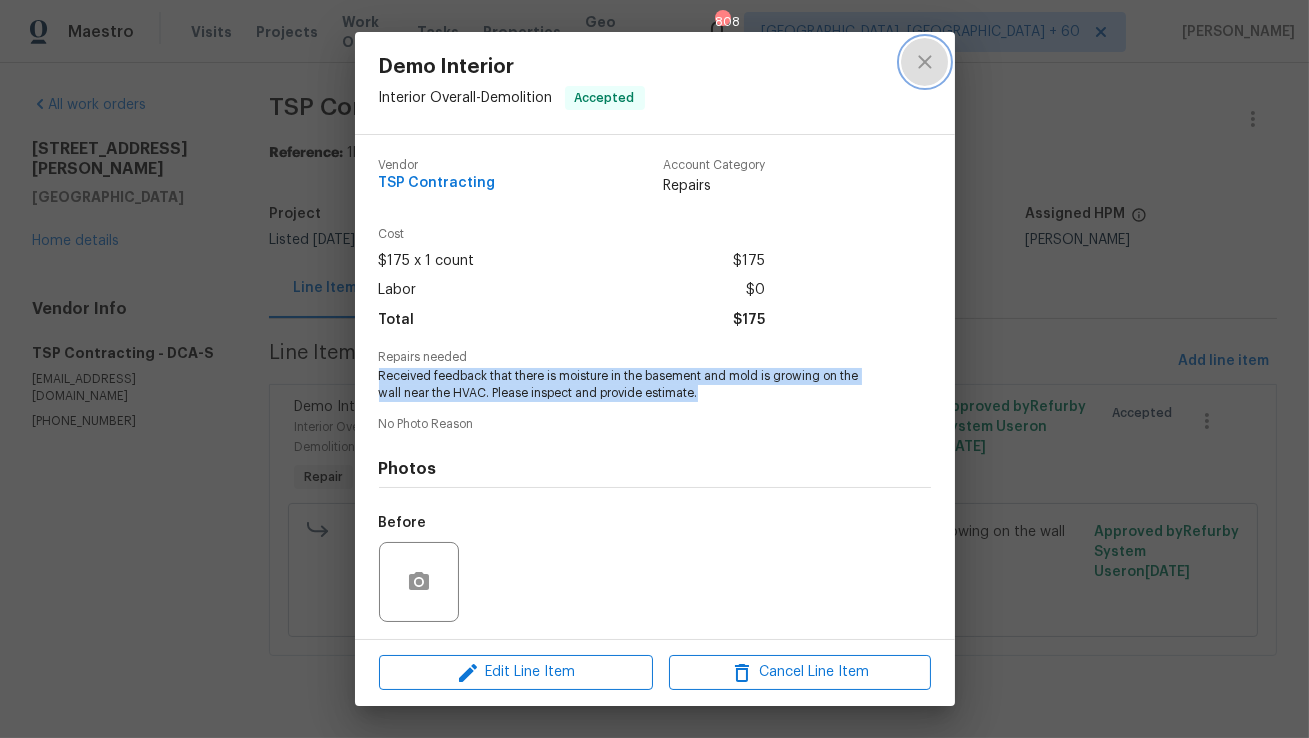 click 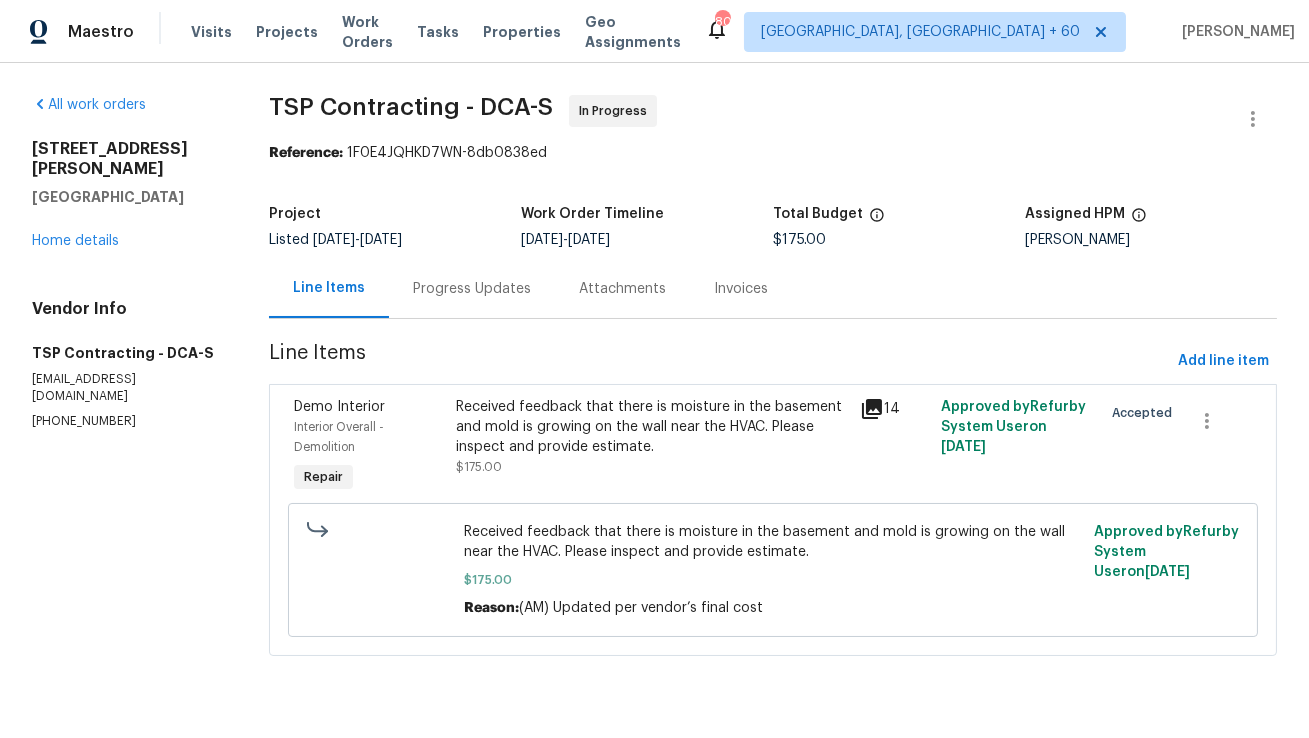 click on "Progress Updates" at bounding box center [472, 289] 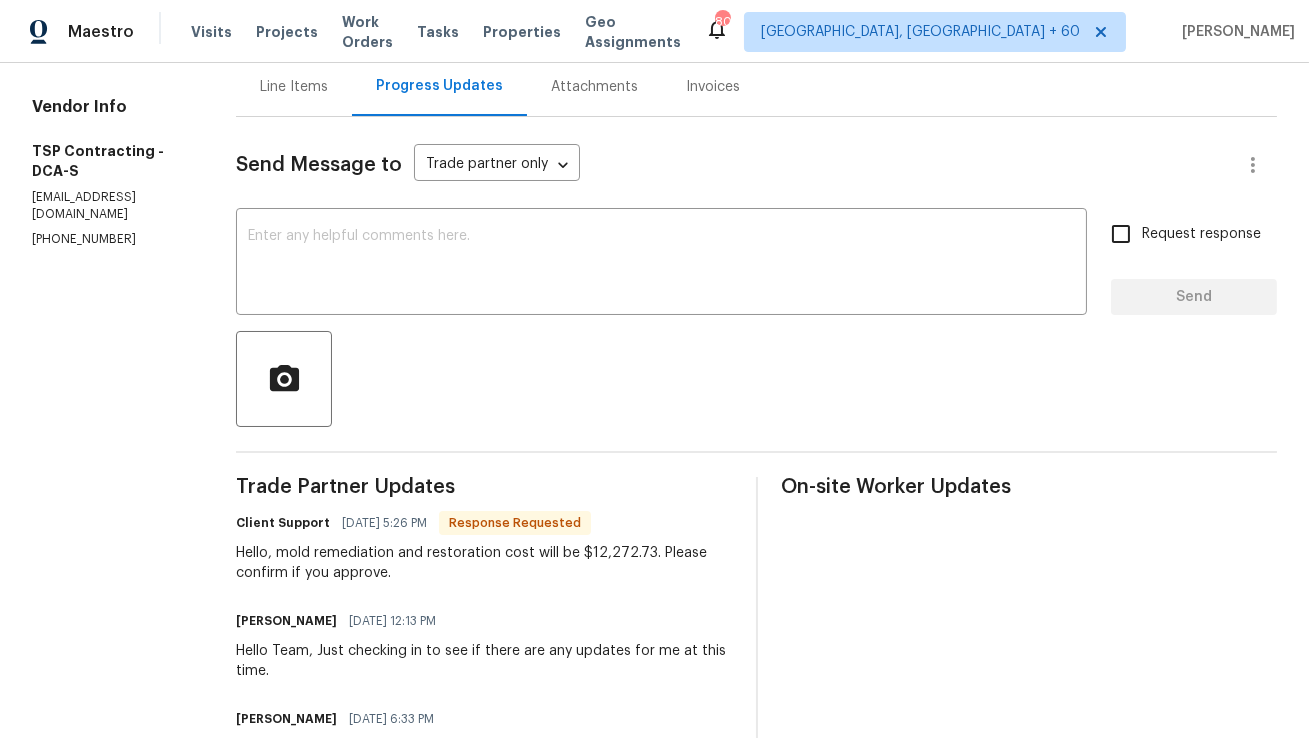 scroll, scrollTop: 359, scrollLeft: 0, axis: vertical 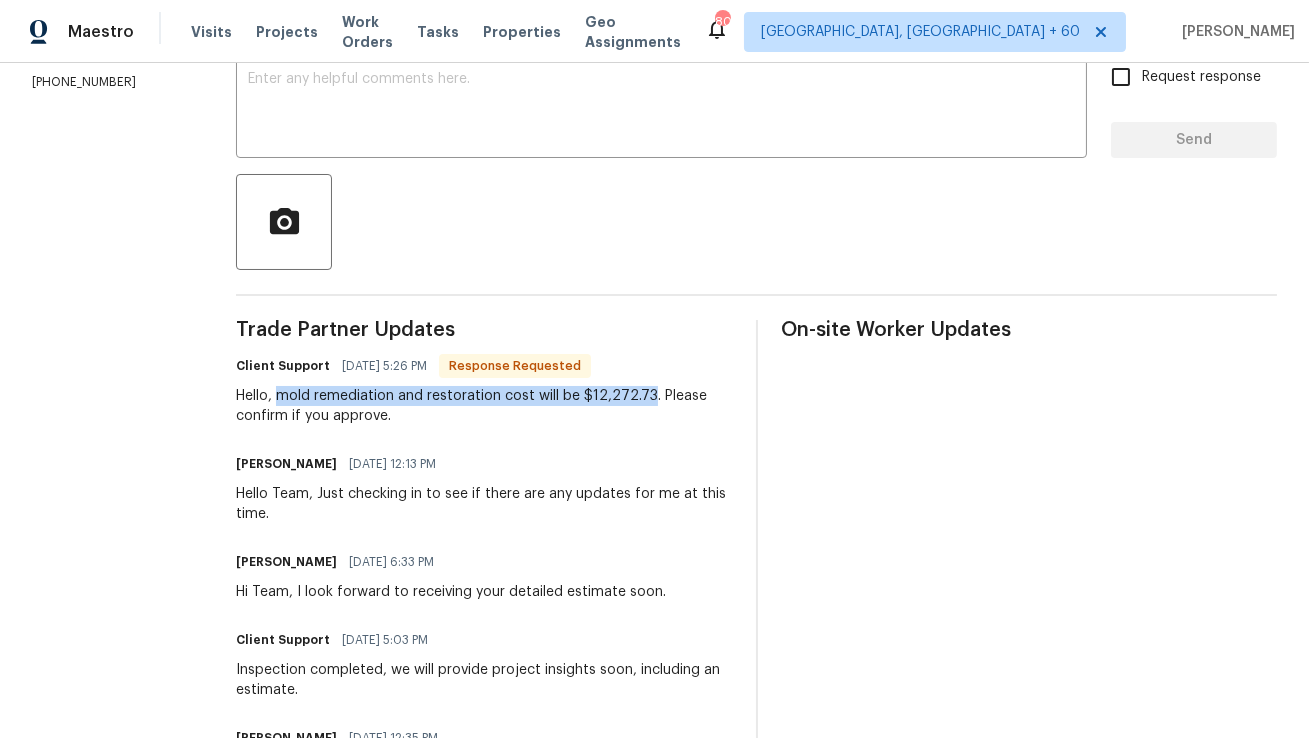 copy on "mold remediation and restoration cost will be $12,272.73" 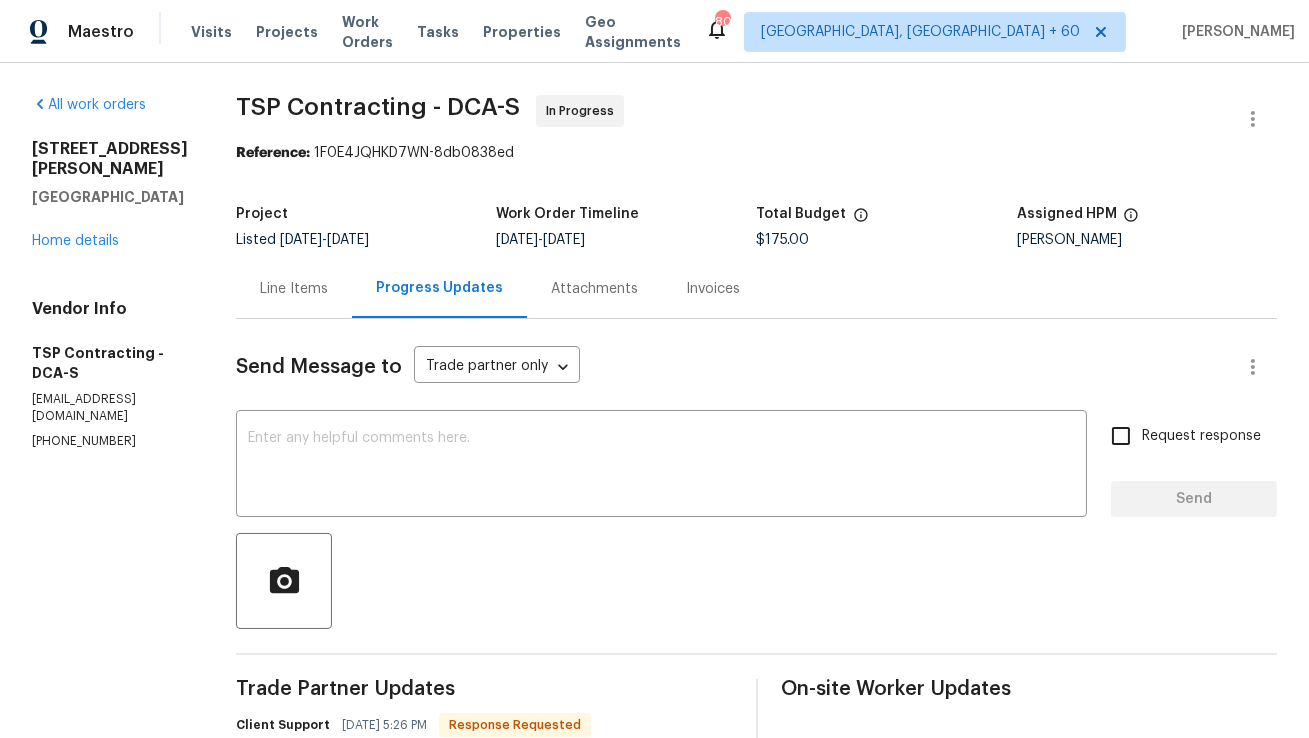 click on "Line Items" at bounding box center (294, 288) 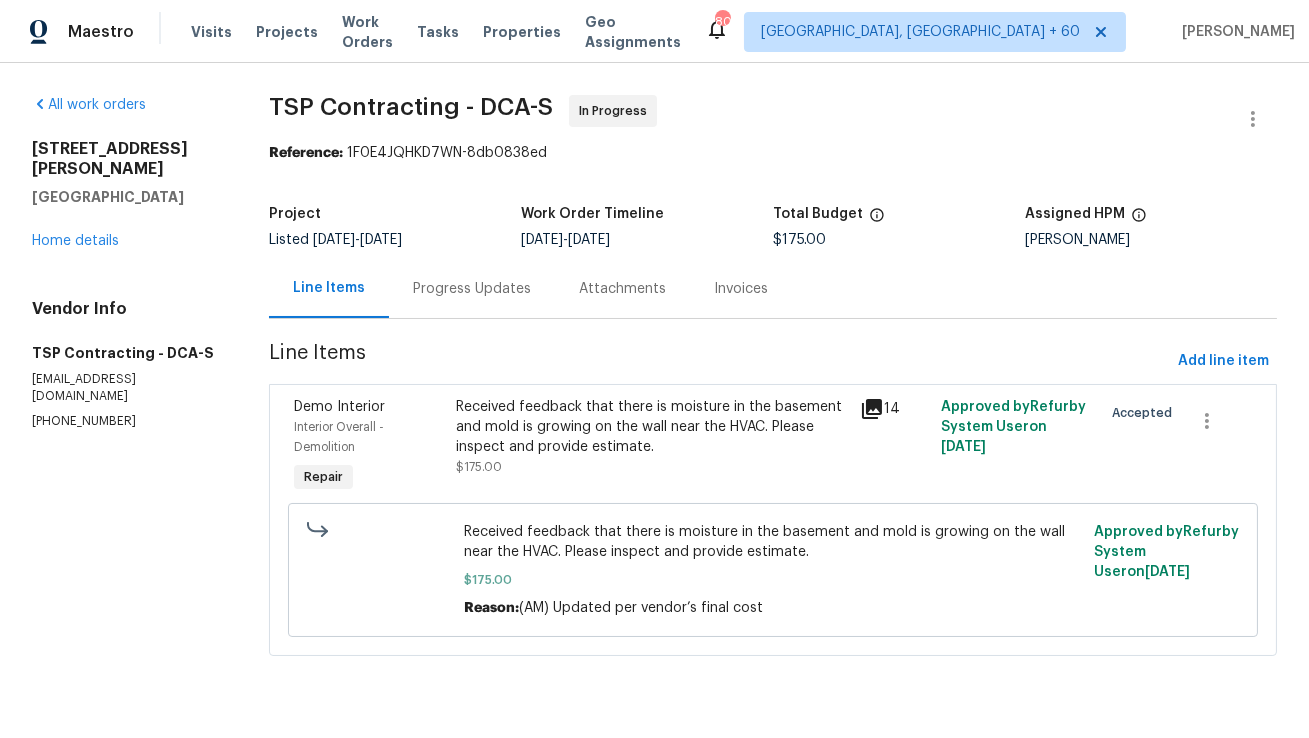 click on "Received feedback that there is moisture in the basement and mold is growing on the wall near the HVAC. Please inspect and provide estimate." at bounding box center [652, 427] 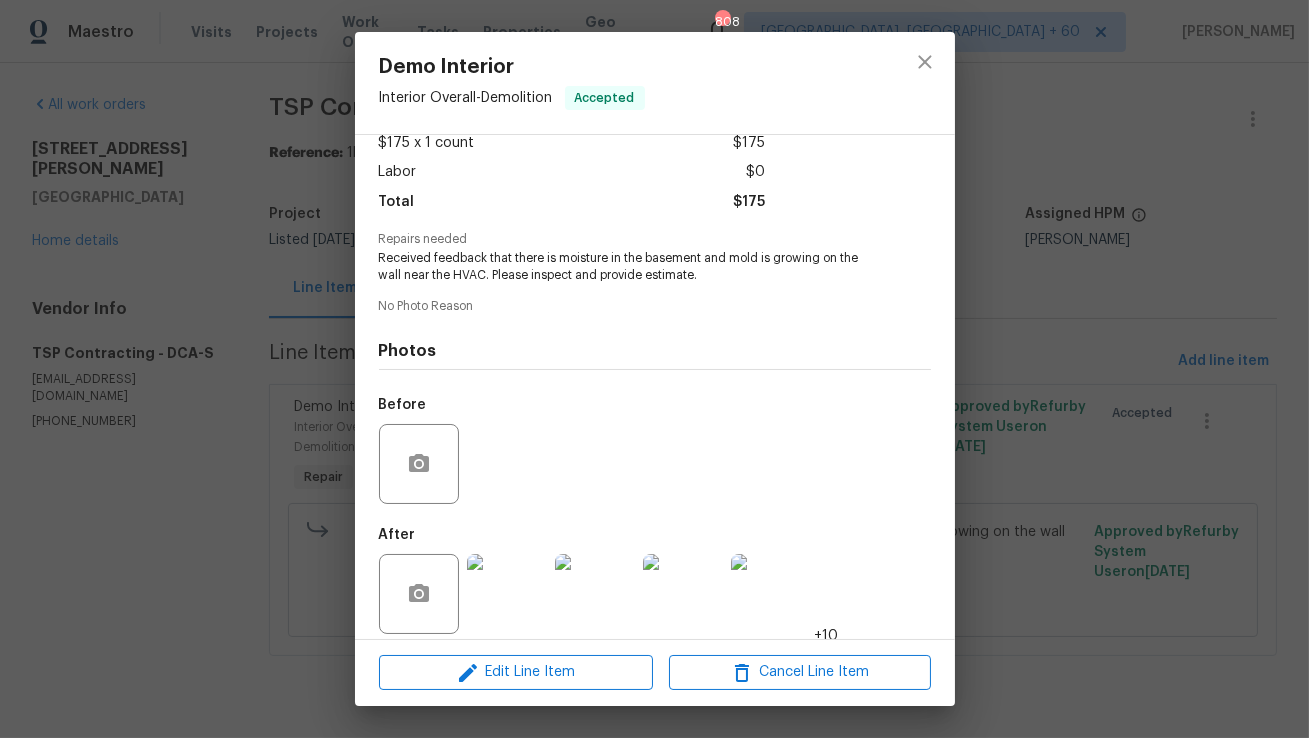 scroll, scrollTop: 134, scrollLeft: 0, axis: vertical 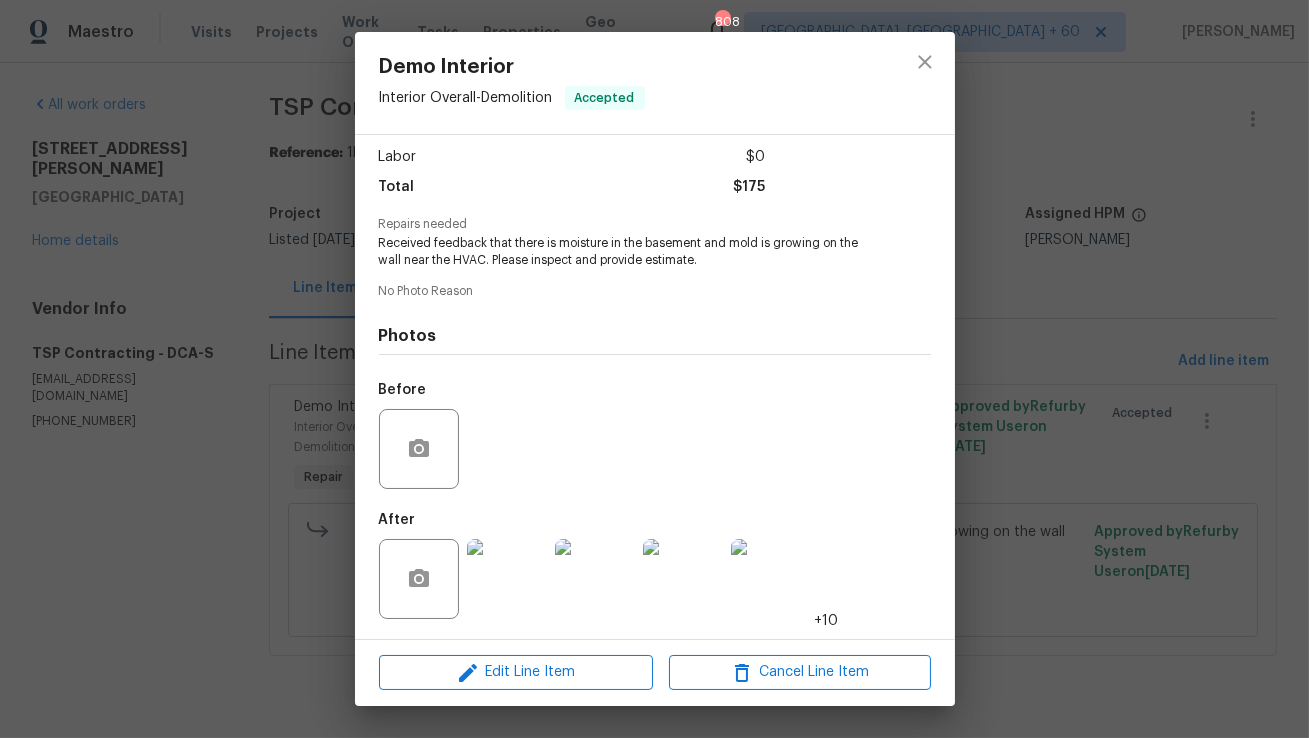 click on "+10" at bounding box center [827, 621] 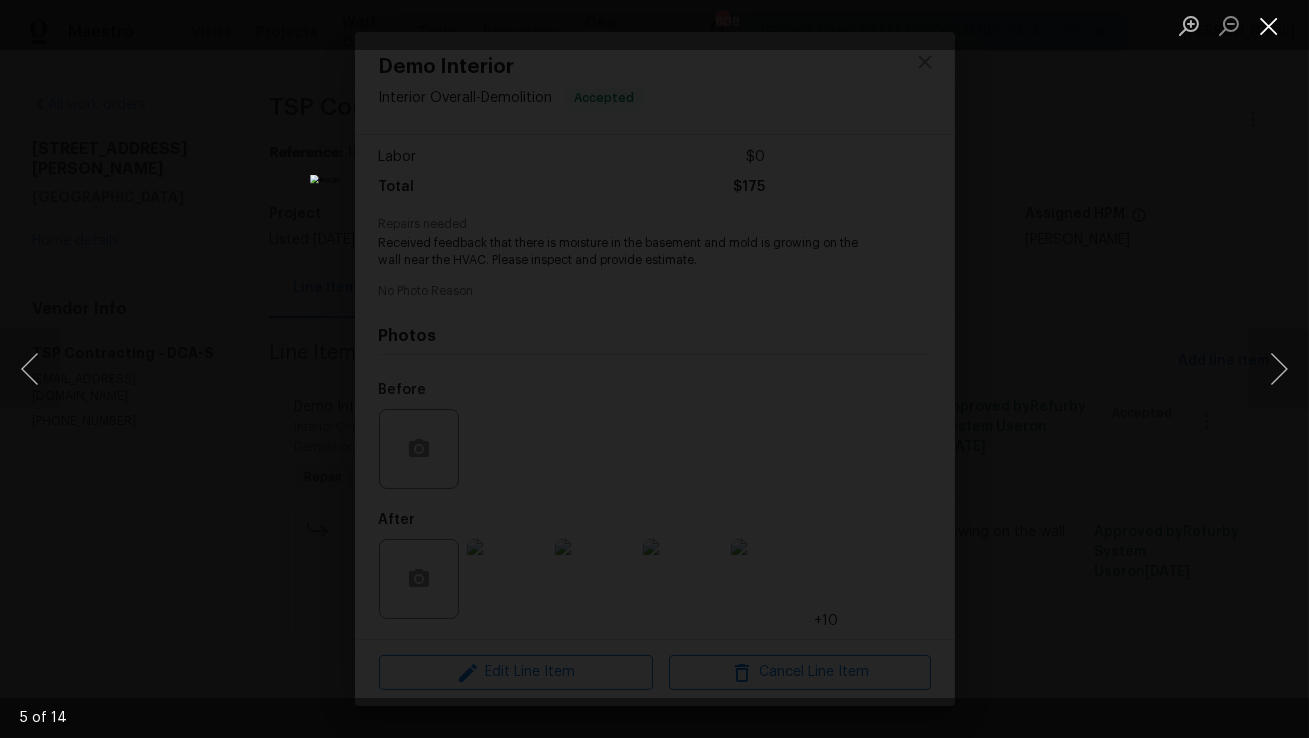 click at bounding box center [1269, 25] 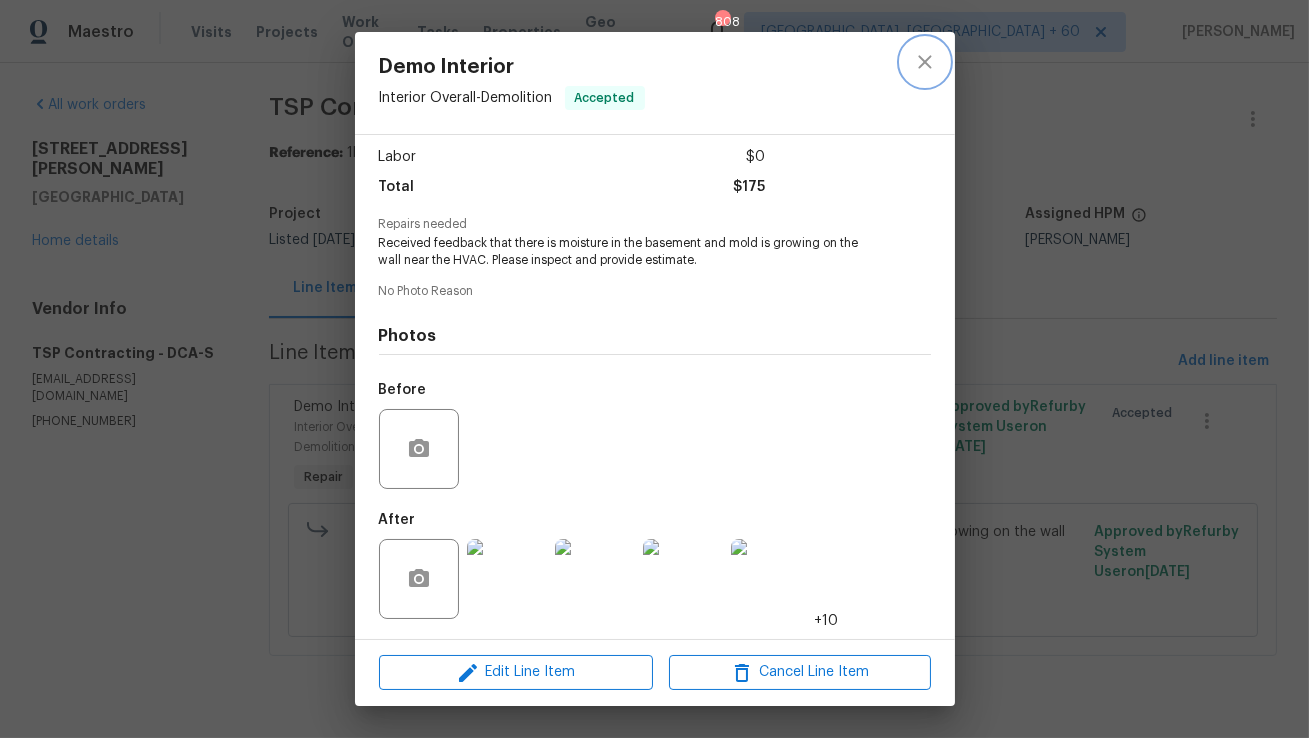 click 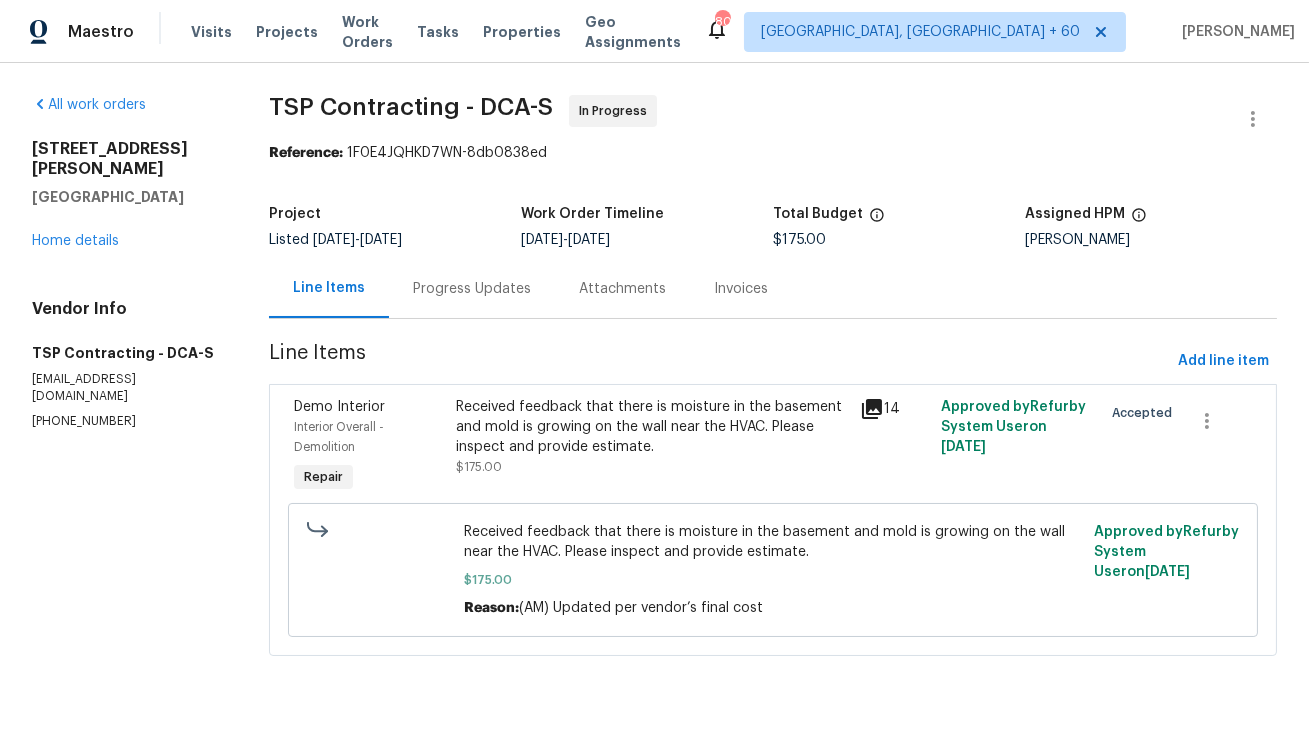 click on "Received feedback that there is moisture in the basement and mold is growing on the wall near the HVAC. Please inspect and provide estimate." at bounding box center (652, 427) 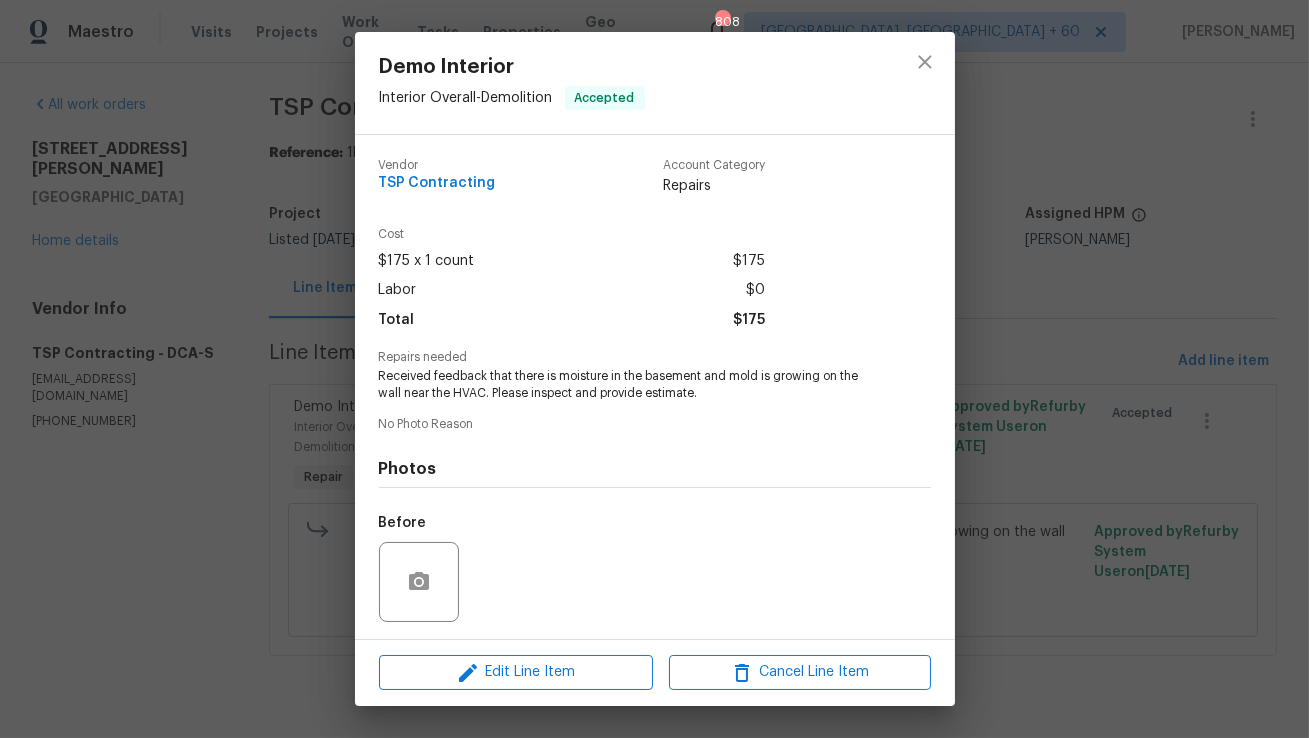 scroll, scrollTop: 134, scrollLeft: 0, axis: vertical 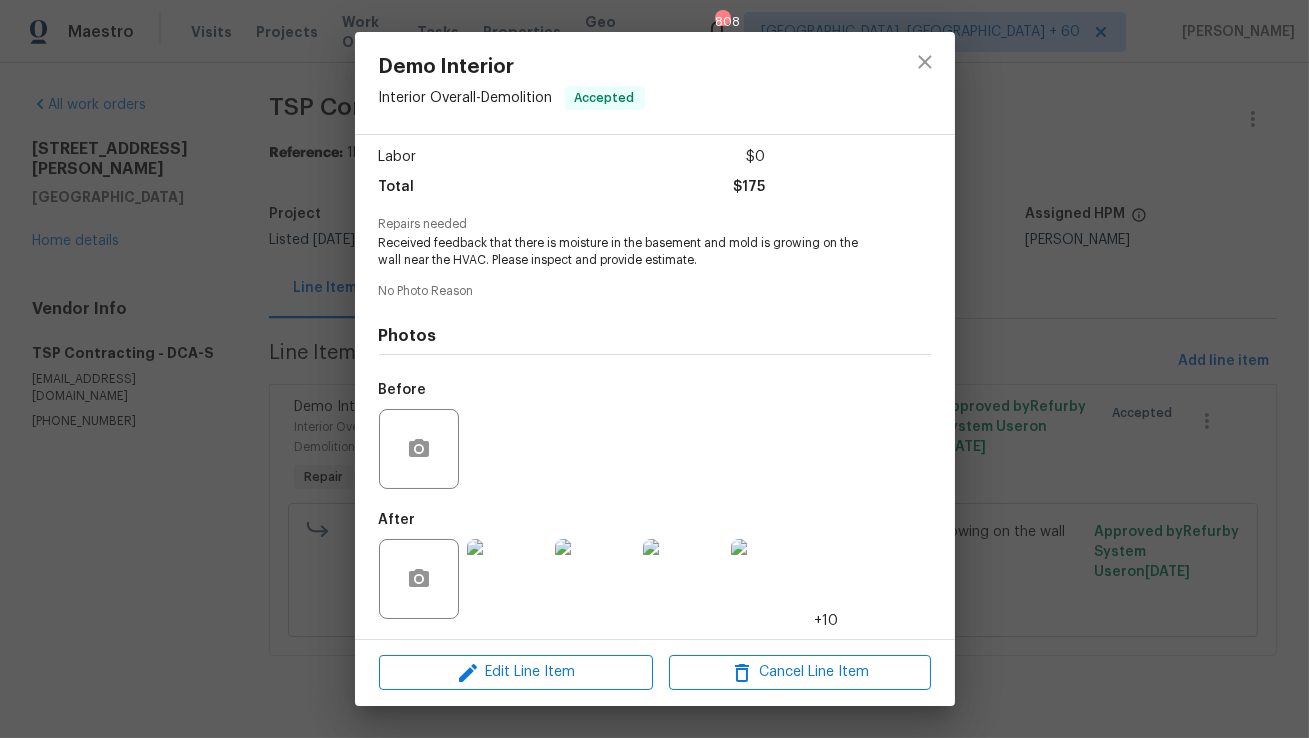 click at bounding box center [507, 579] 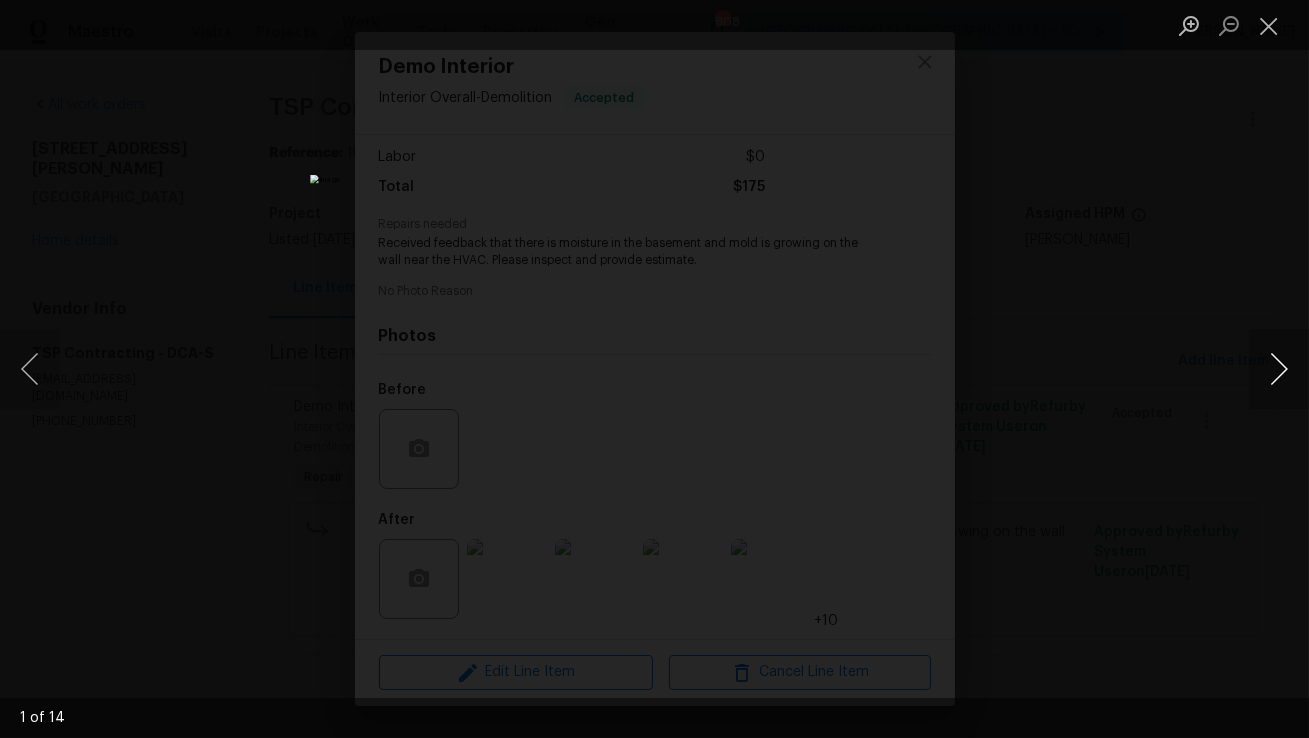 click at bounding box center [1279, 369] 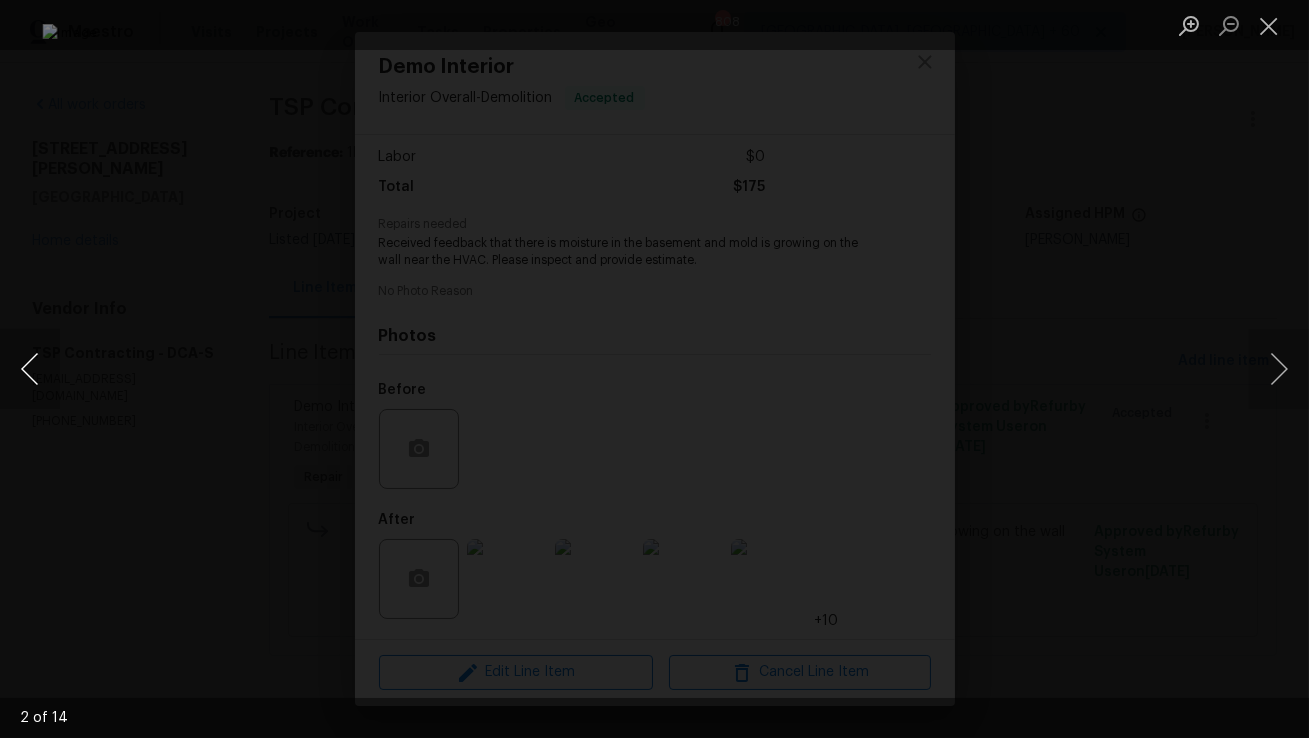 click at bounding box center (30, 369) 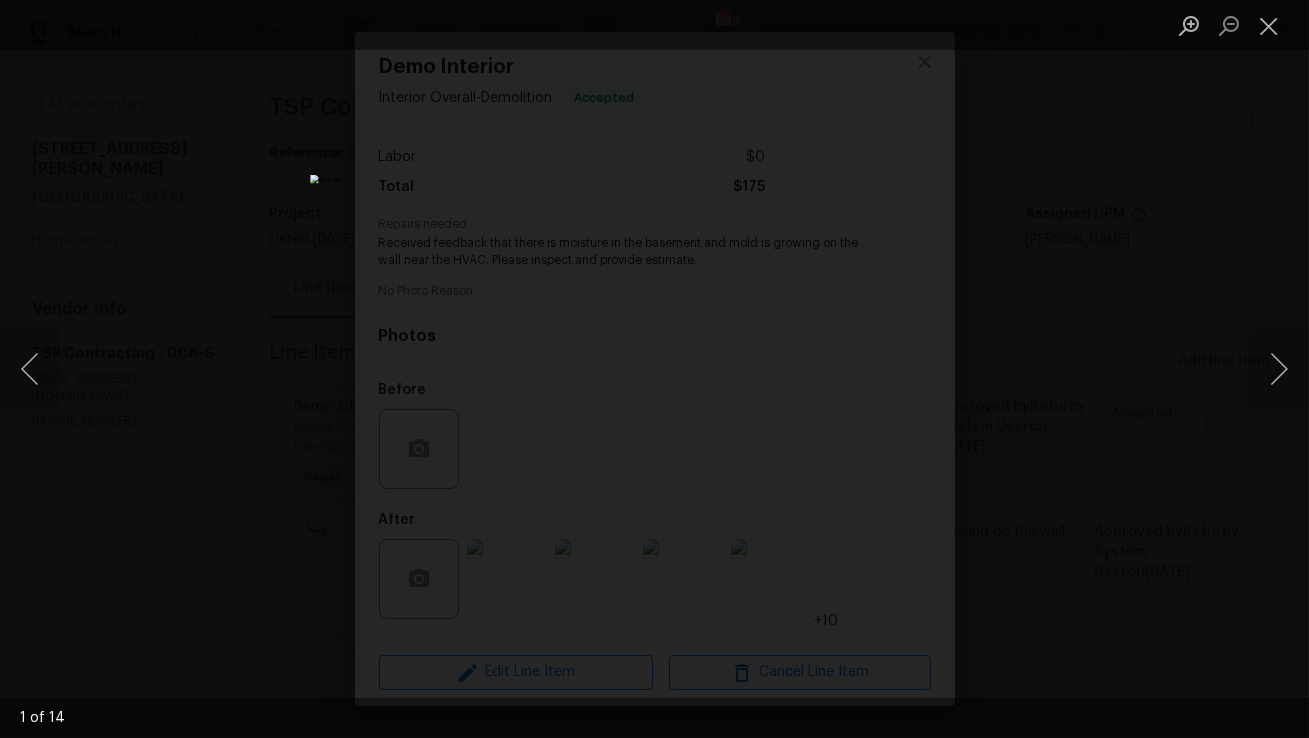 click at bounding box center (654, 369) 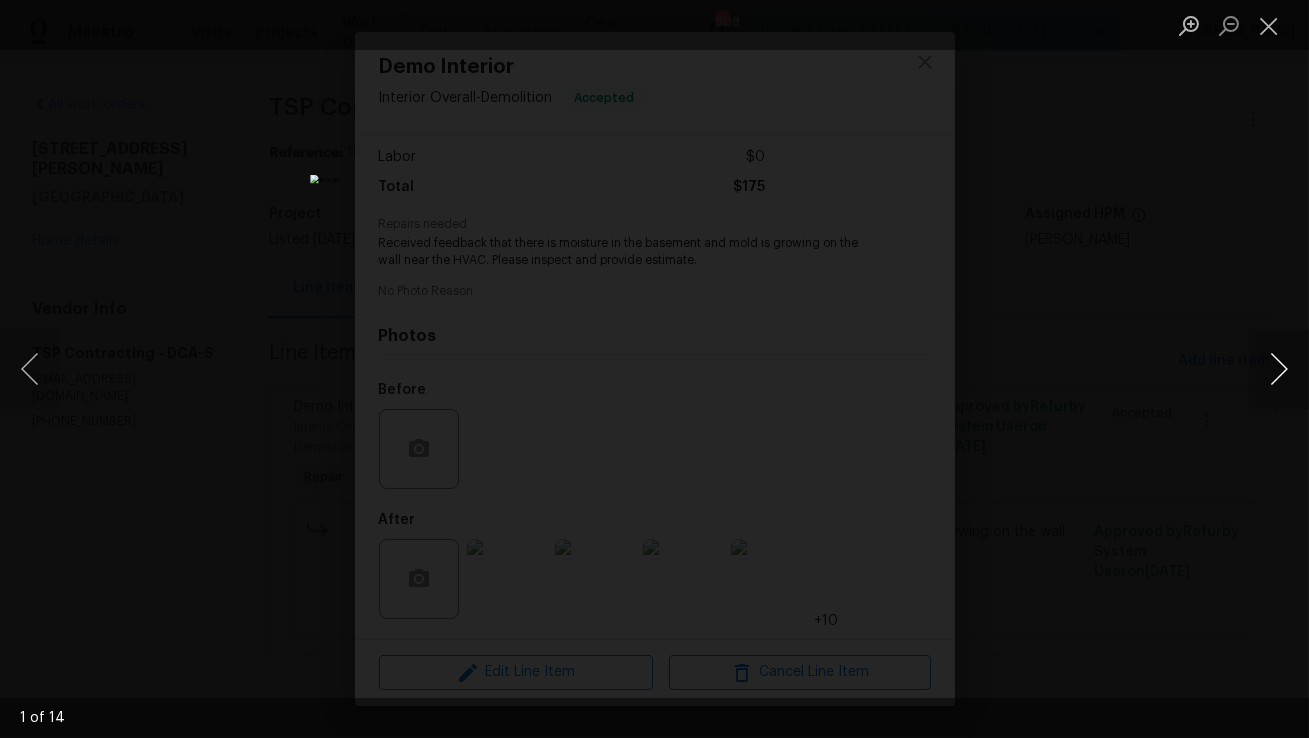 click at bounding box center [1279, 369] 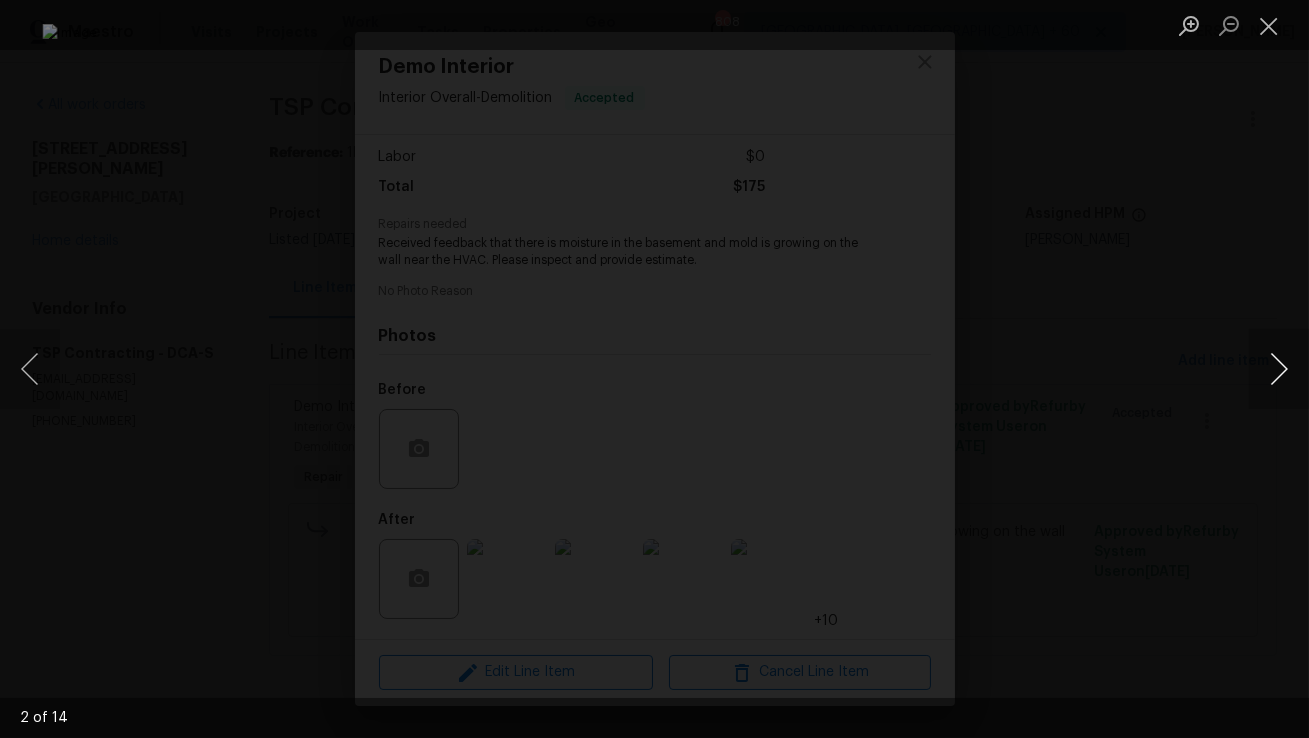 click at bounding box center (1279, 369) 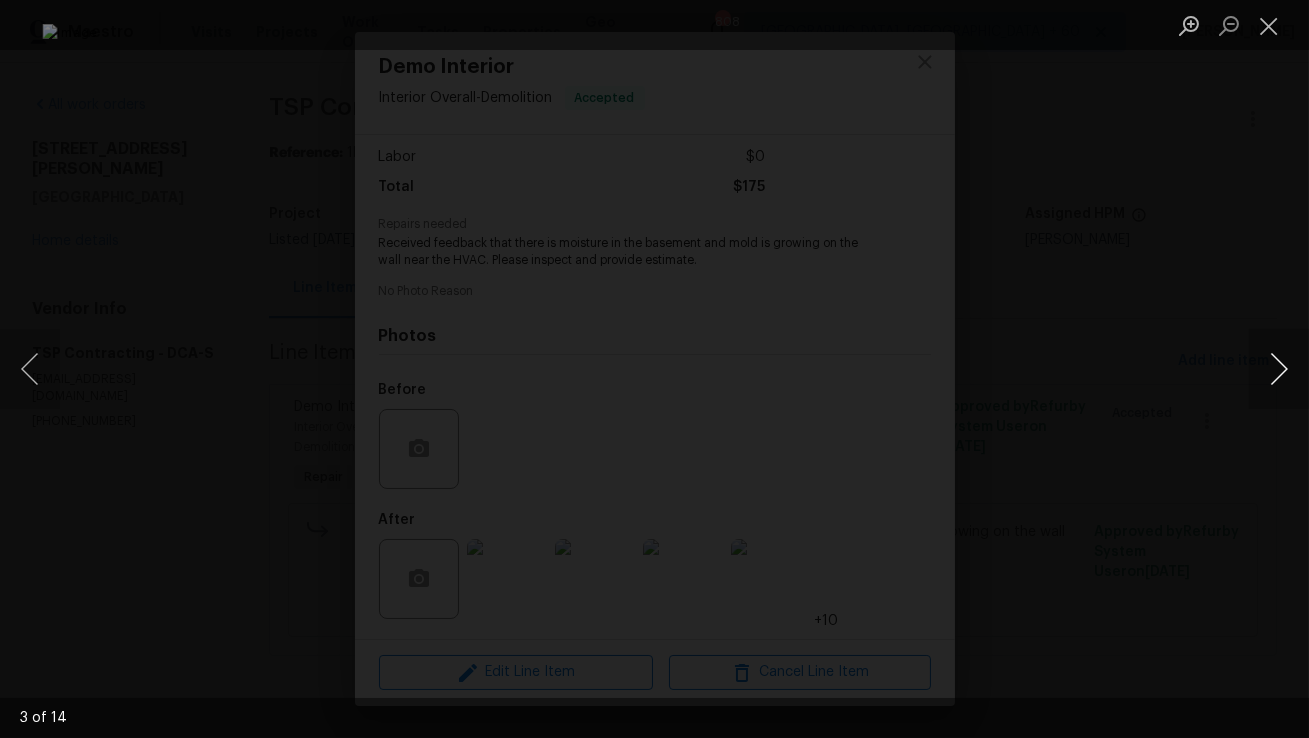 click at bounding box center (1279, 369) 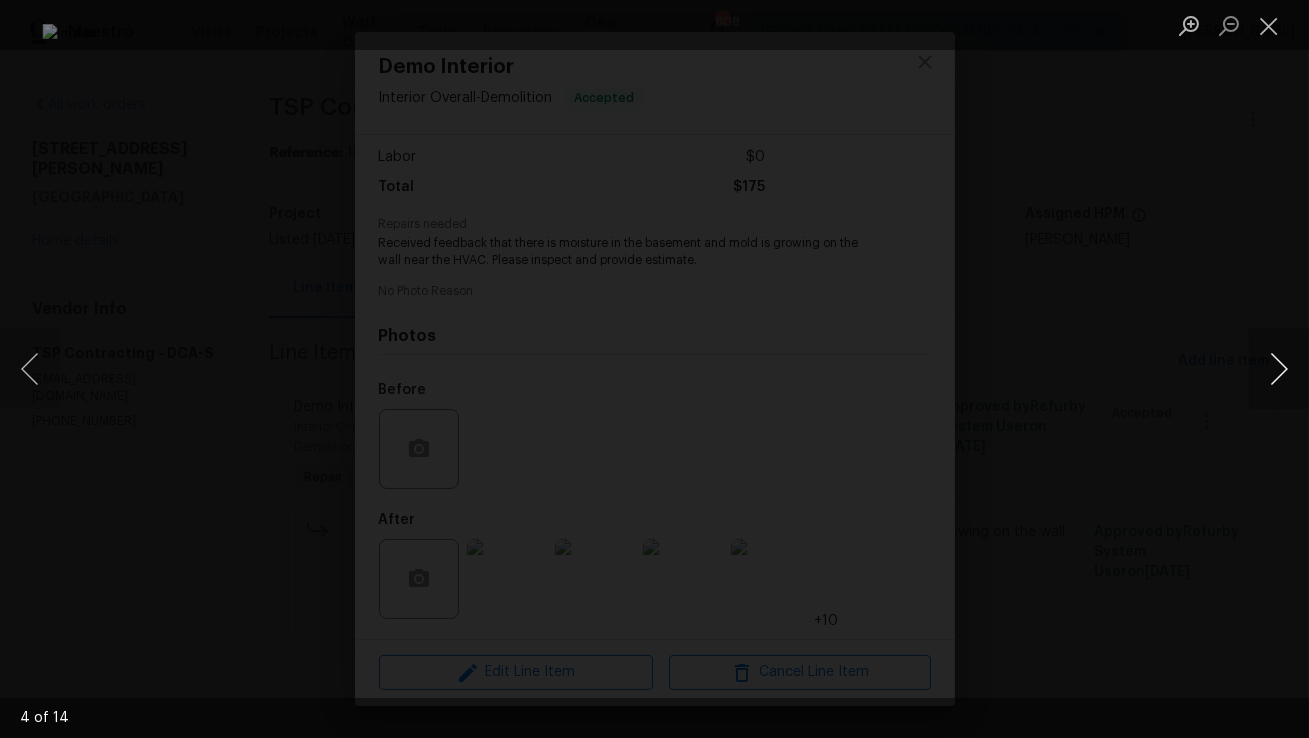 click at bounding box center [1279, 369] 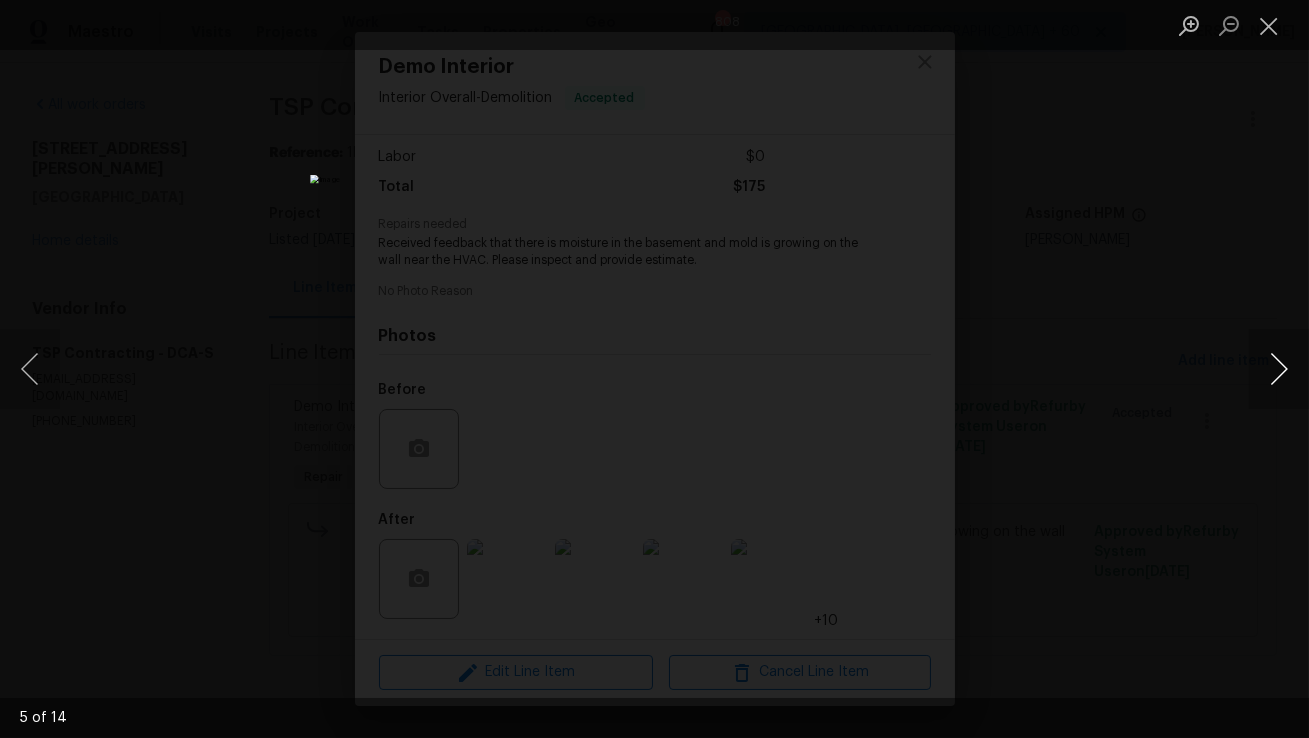 click at bounding box center [1279, 369] 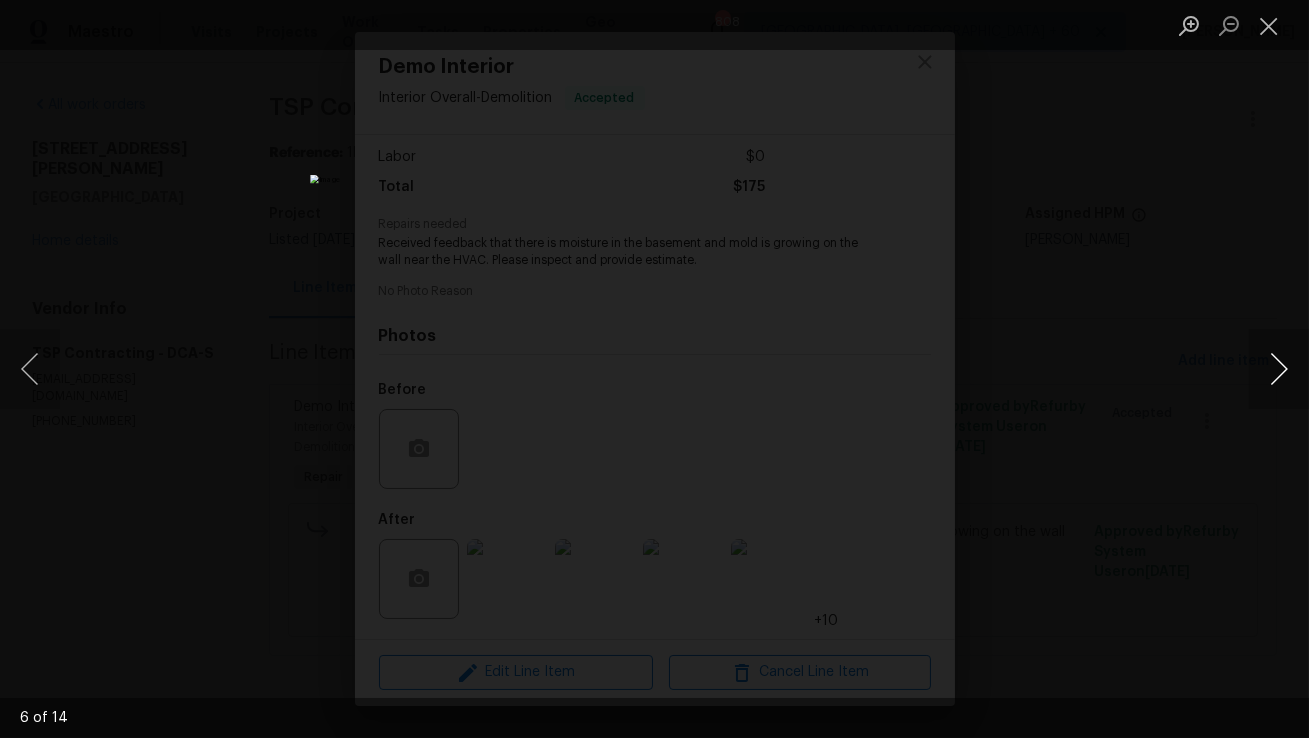 click at bounding box center (1279, 369) 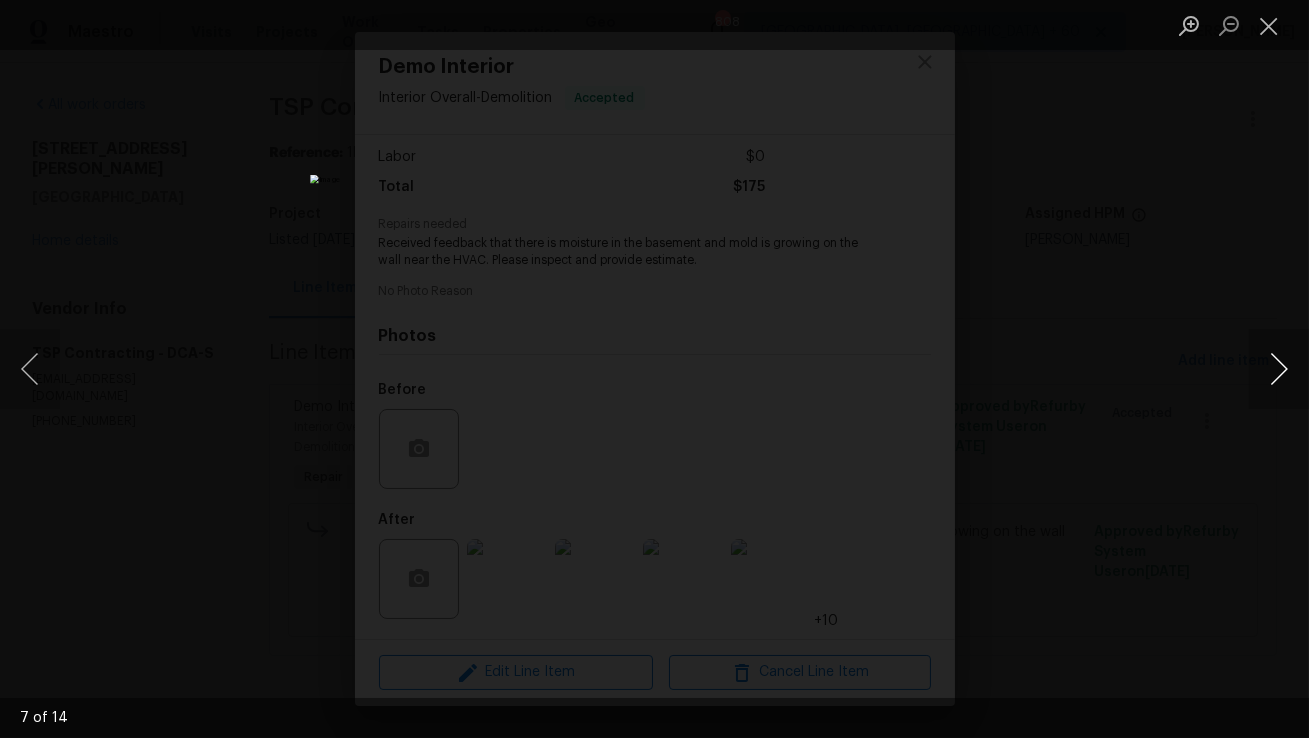 click at bounding box center [1279, 369] 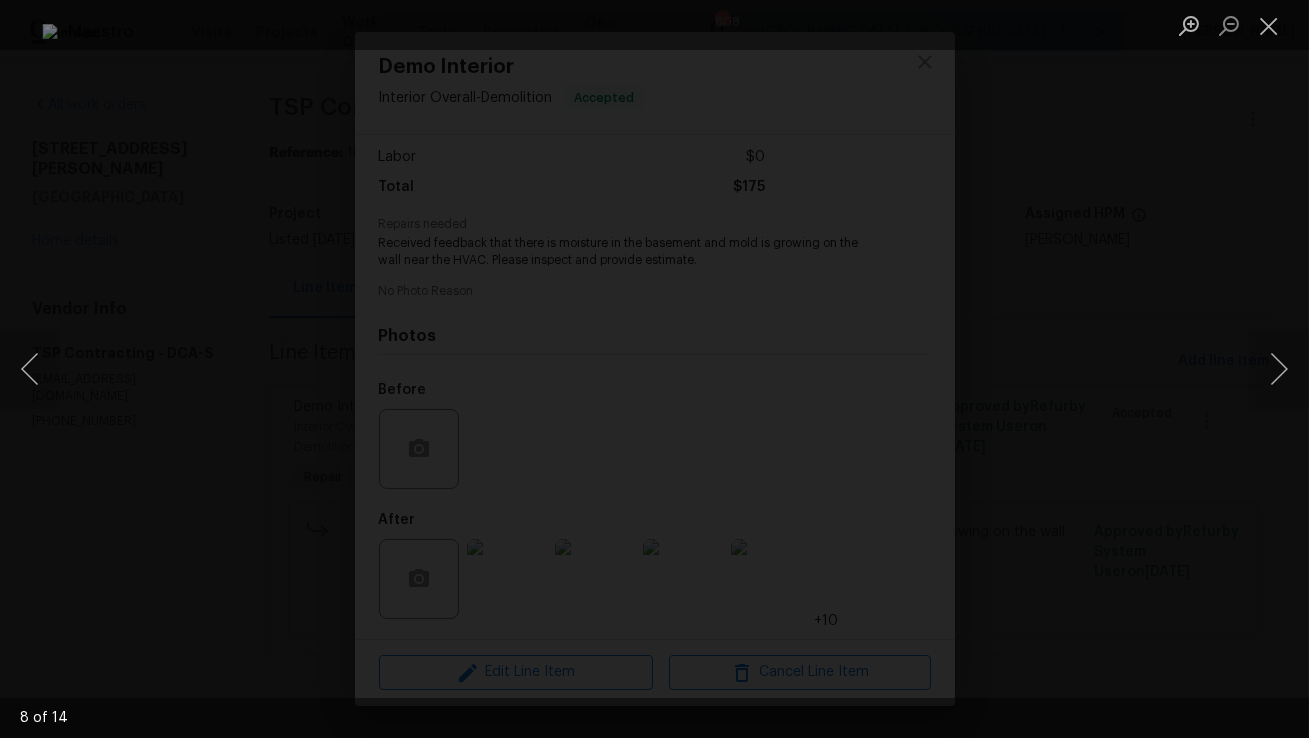 click at bounding box center (654, 369) 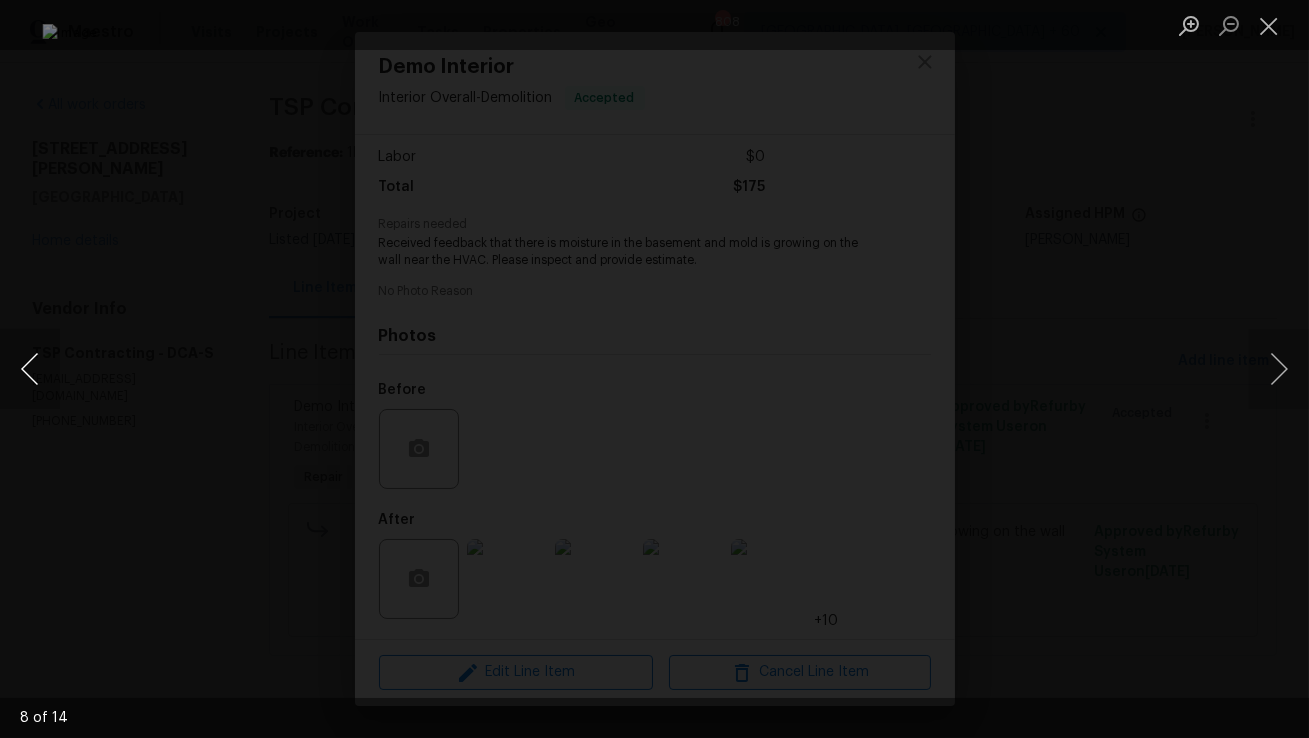 click at bounding box center [30, 369] 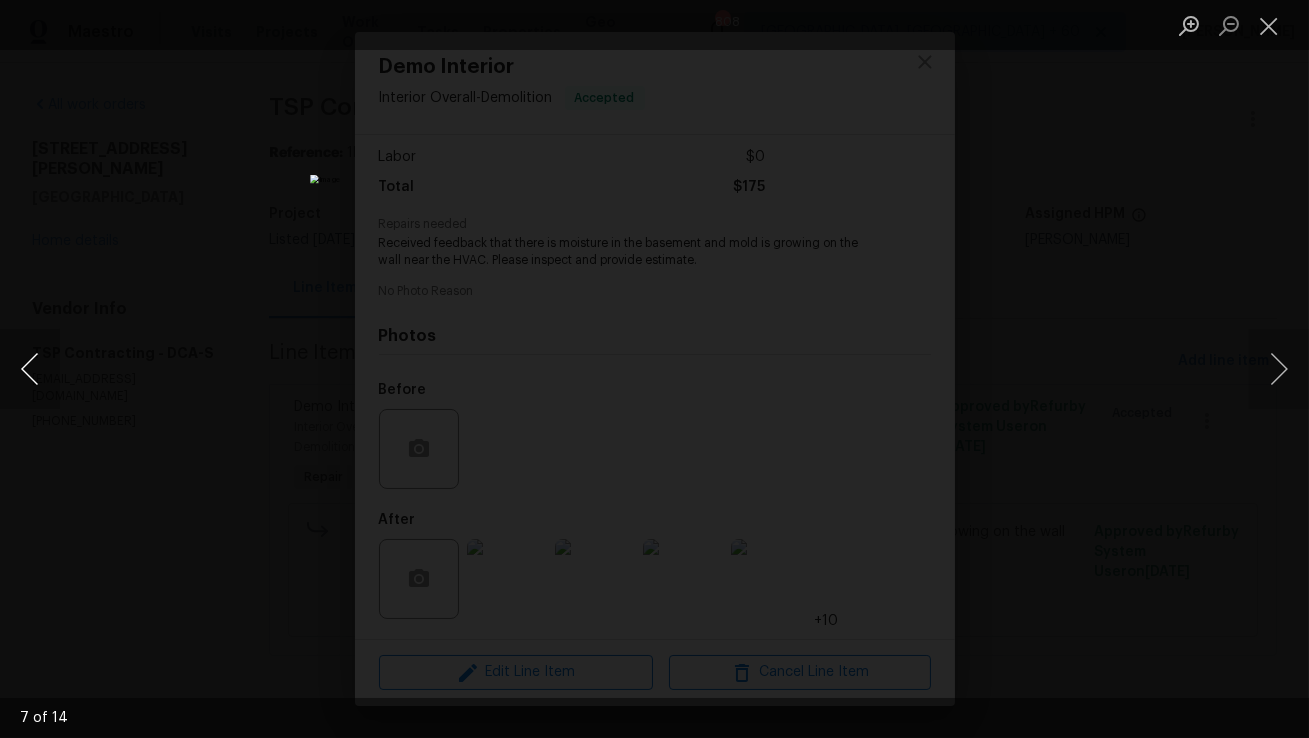 click at bounding box center [30, 369] 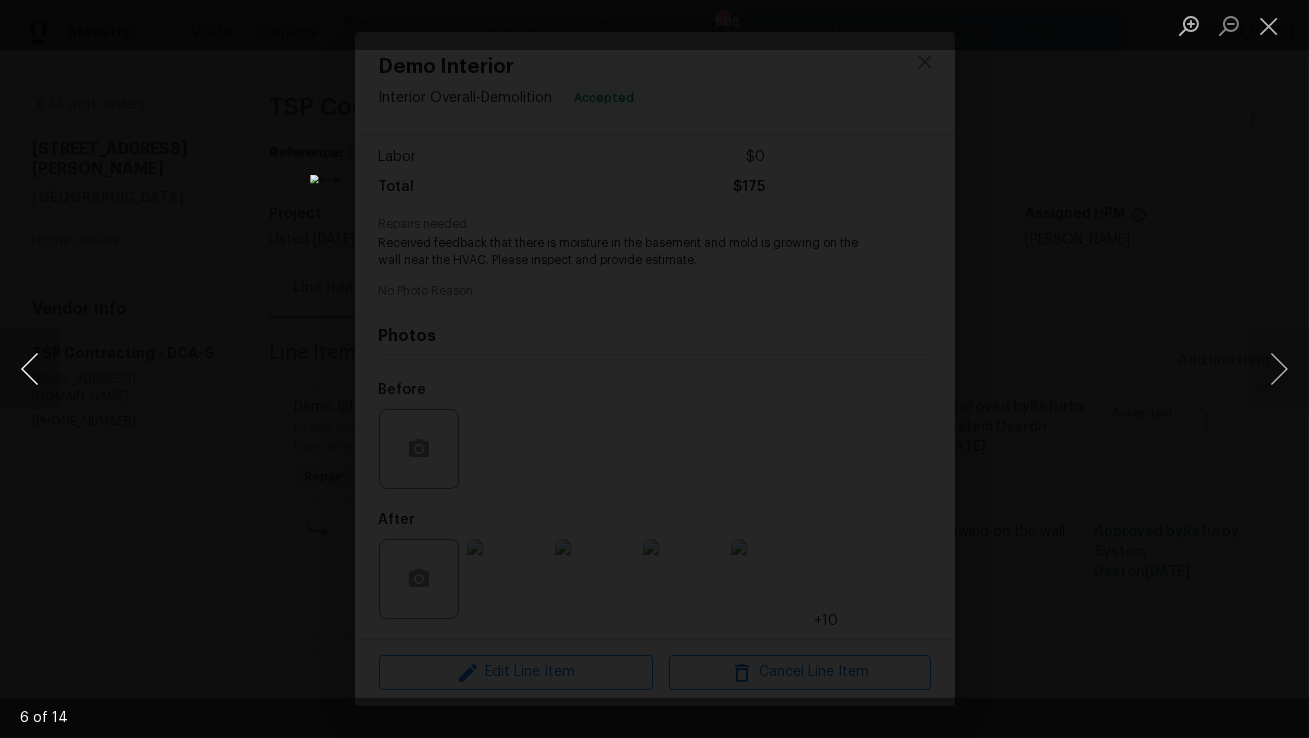 click at bounding box center [30, 369] 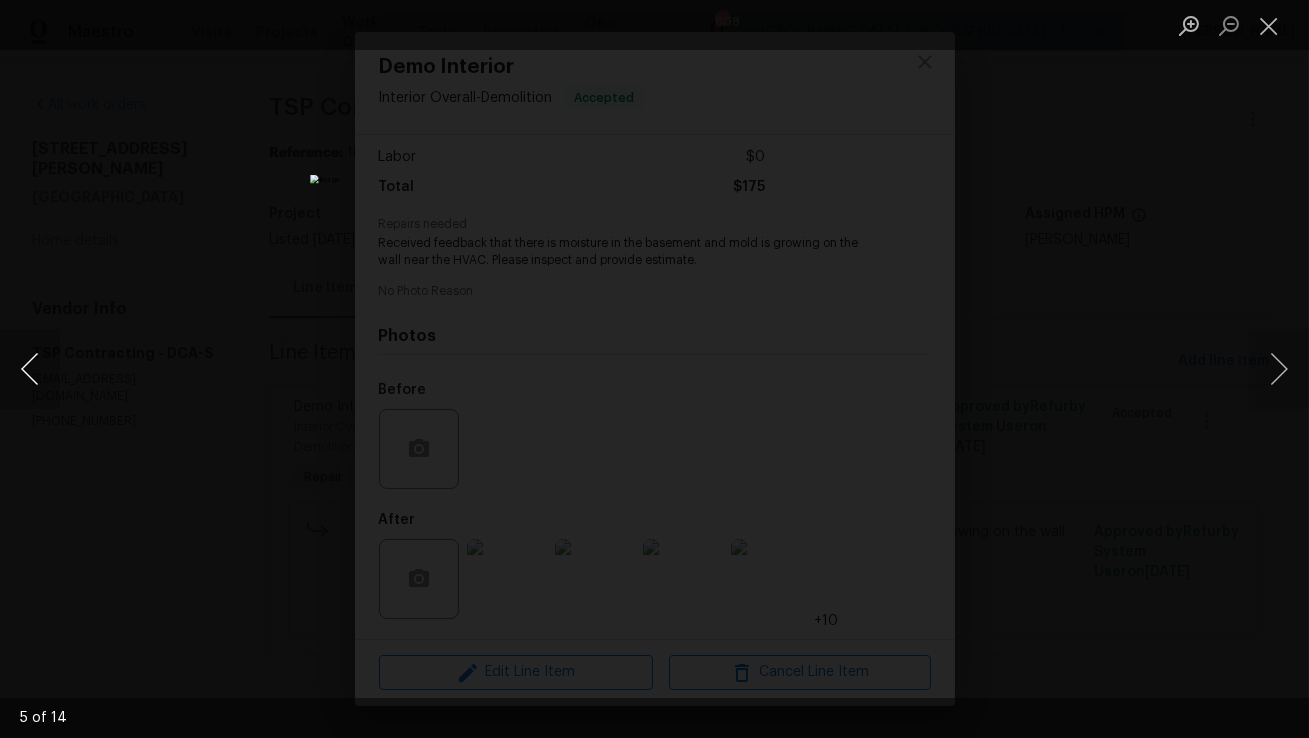 click at bounding box center [30, 369] 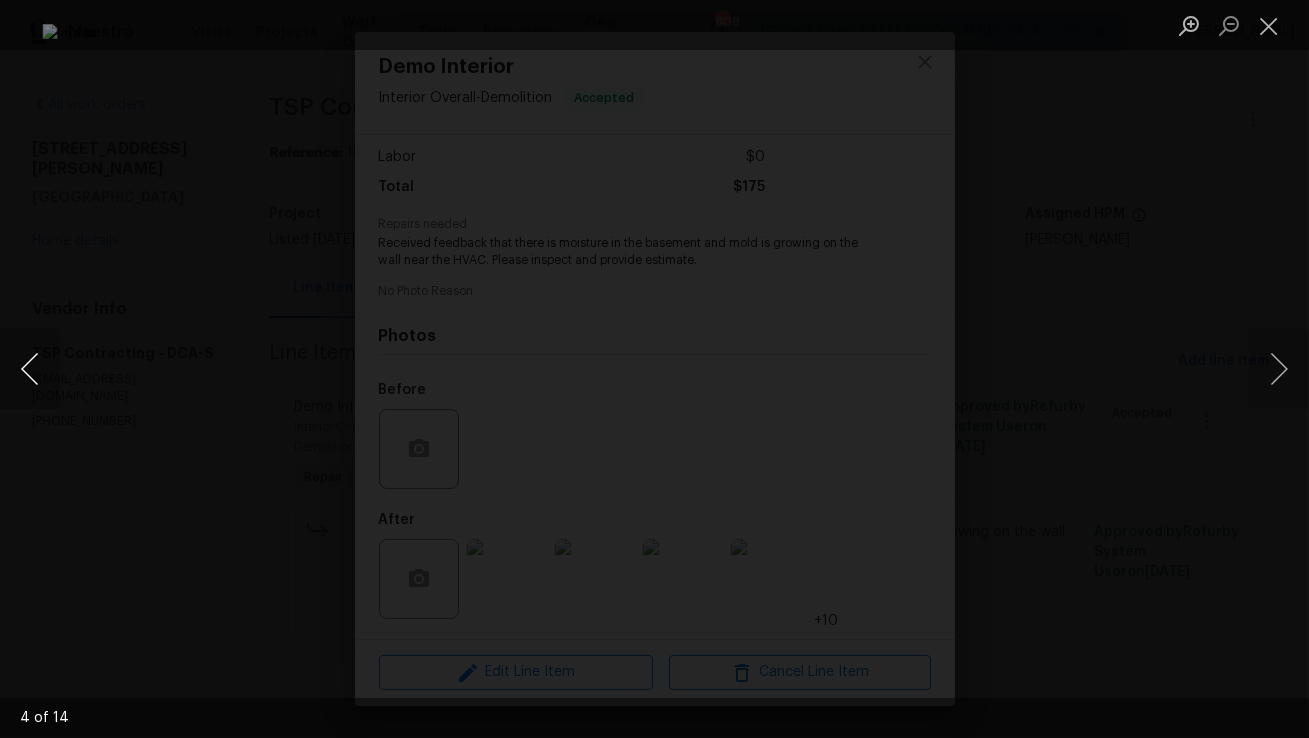click at bounding box center (30, 369) 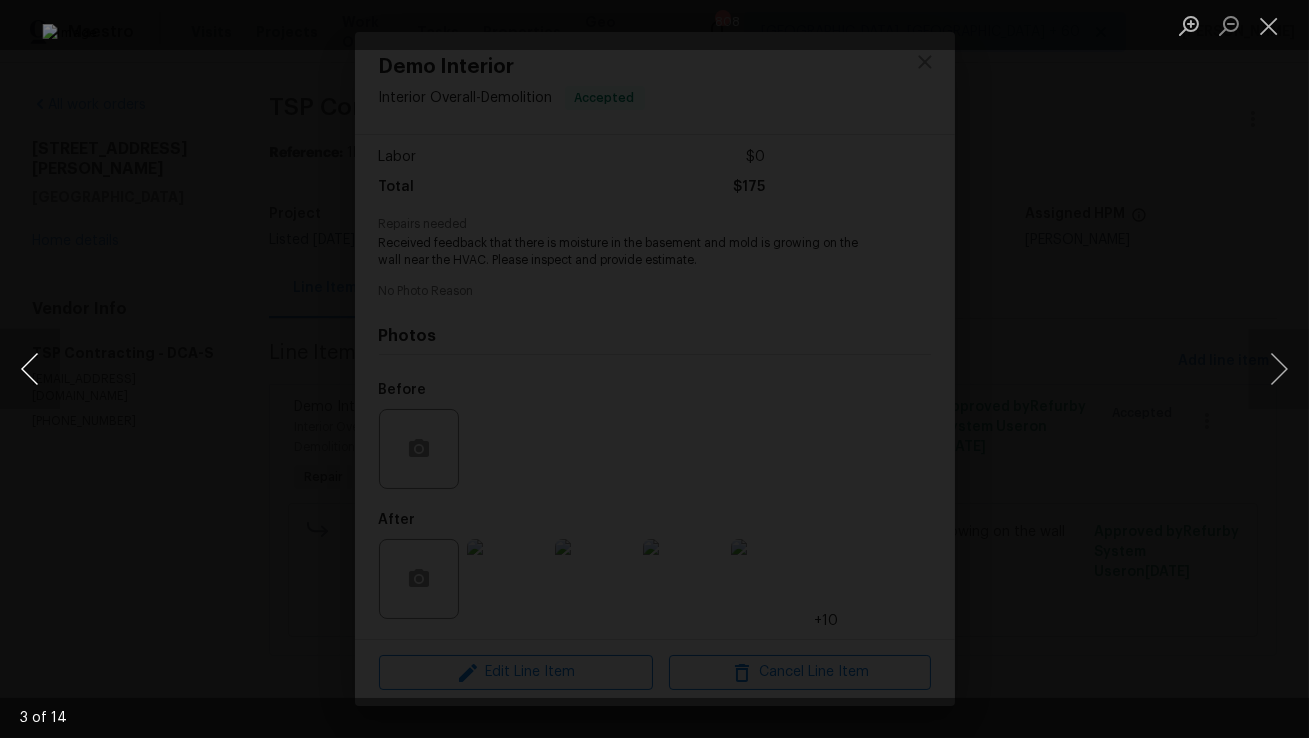 click at bounding box center [30, 369] 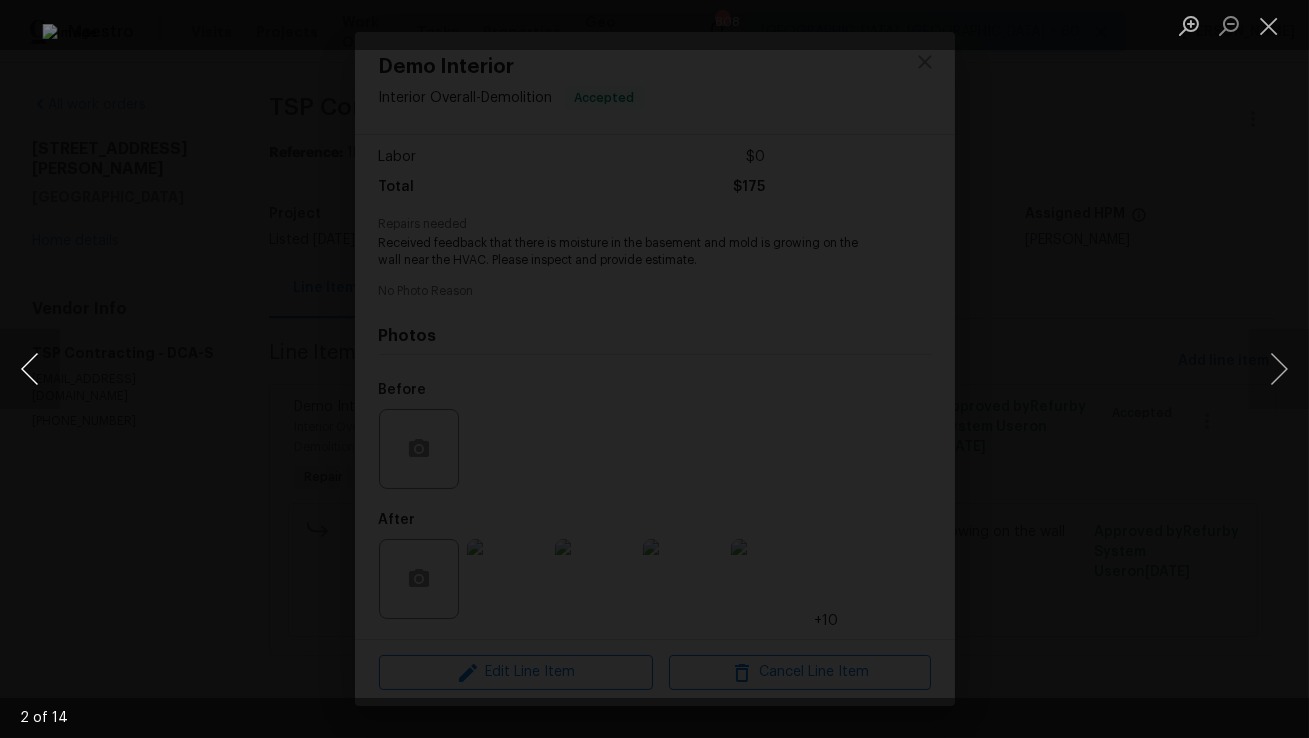 click at bounding box center [30, 369] 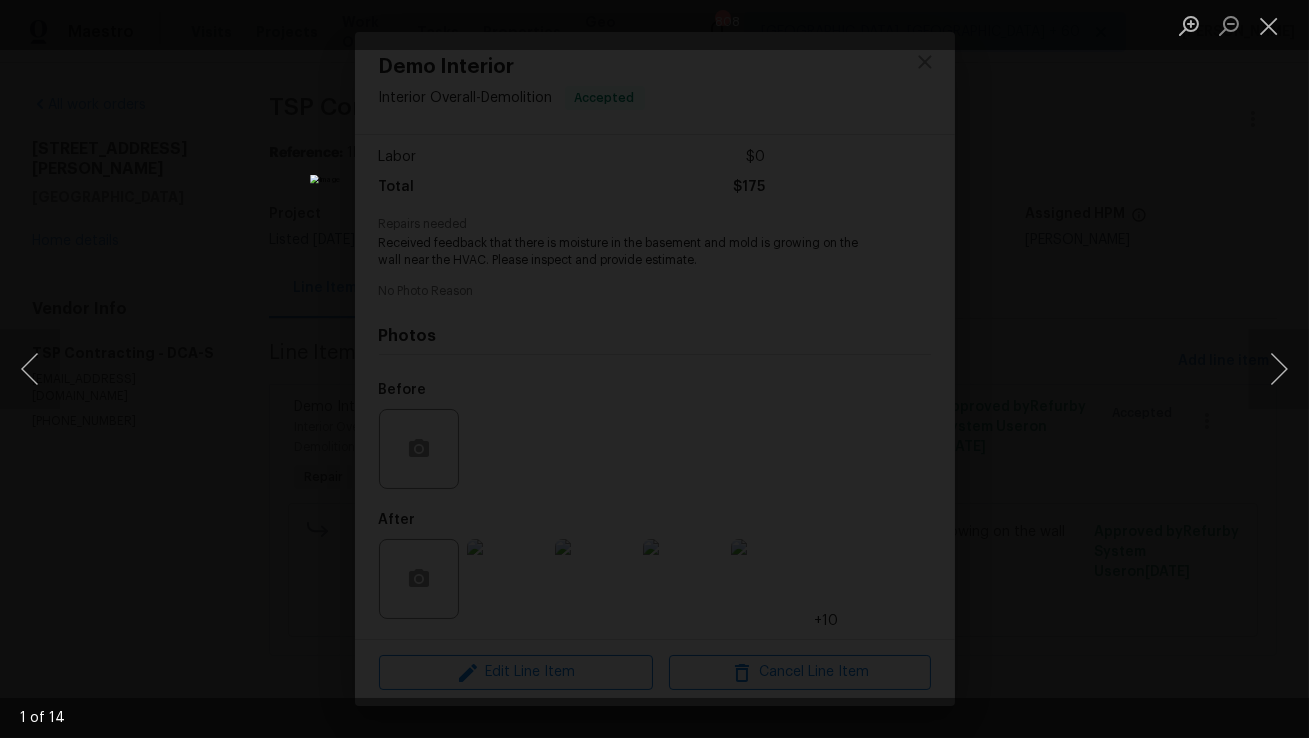click at bounding box center [654, 369] 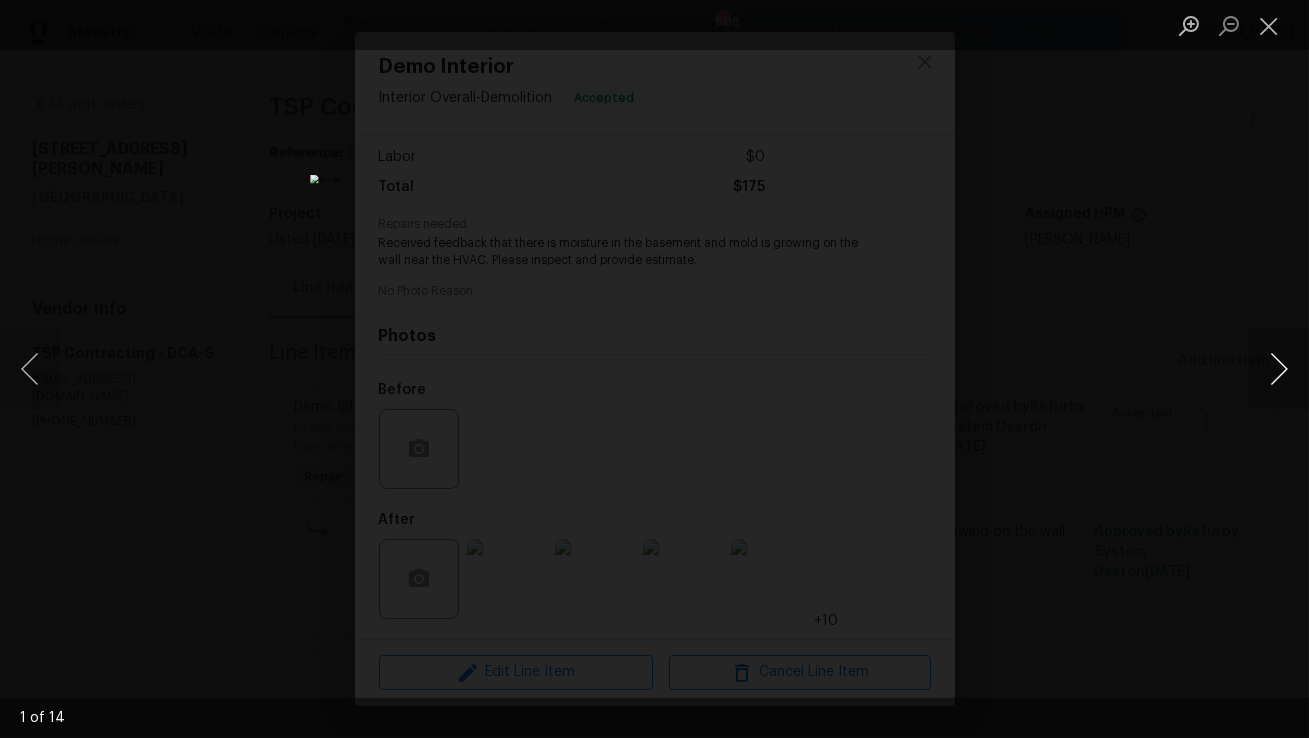 click at bounding box center [1279, 369] 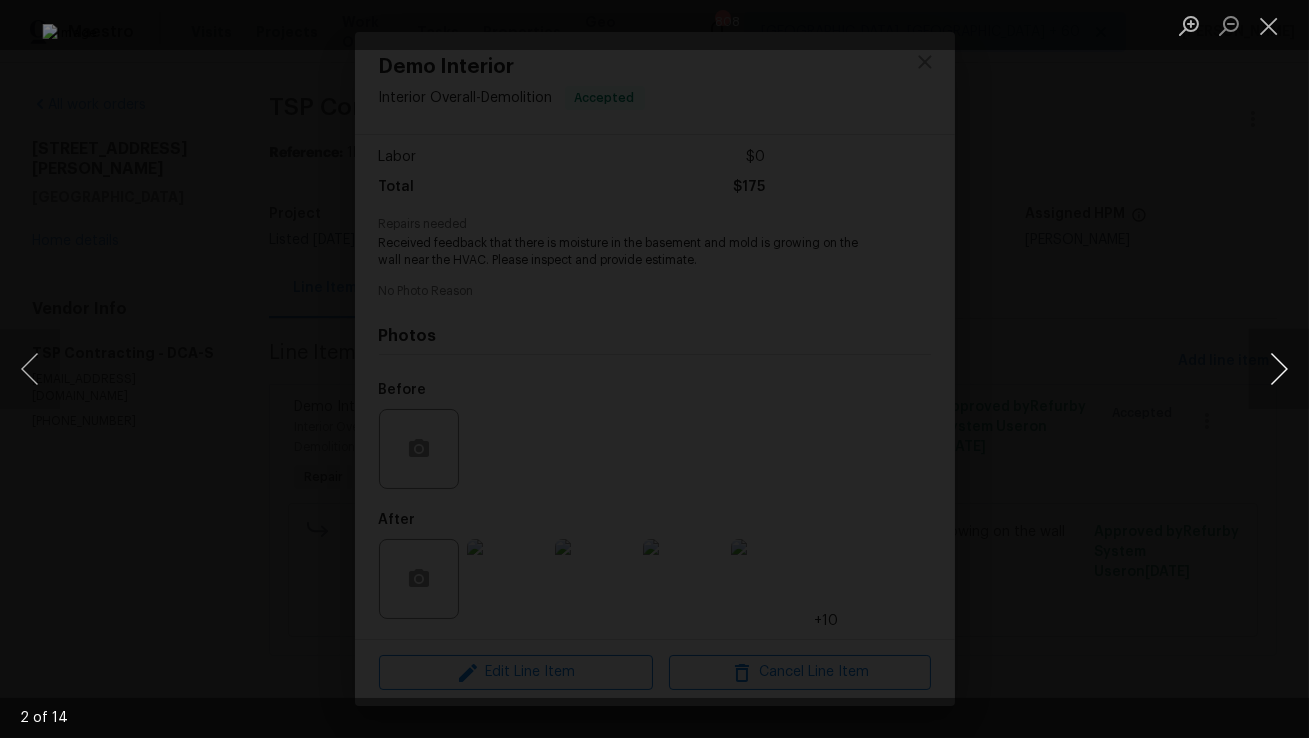 click at bounding box center (1279, 369) 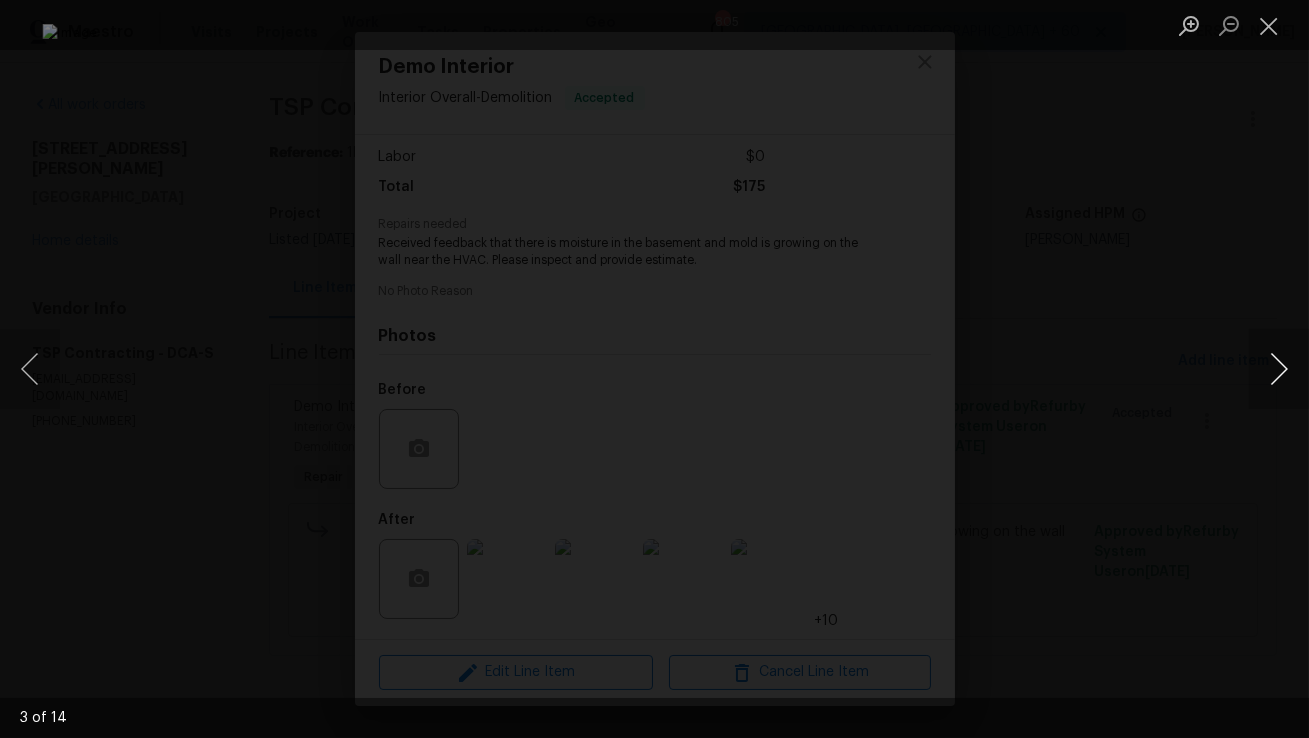 click at bounding box center [1279, 369] 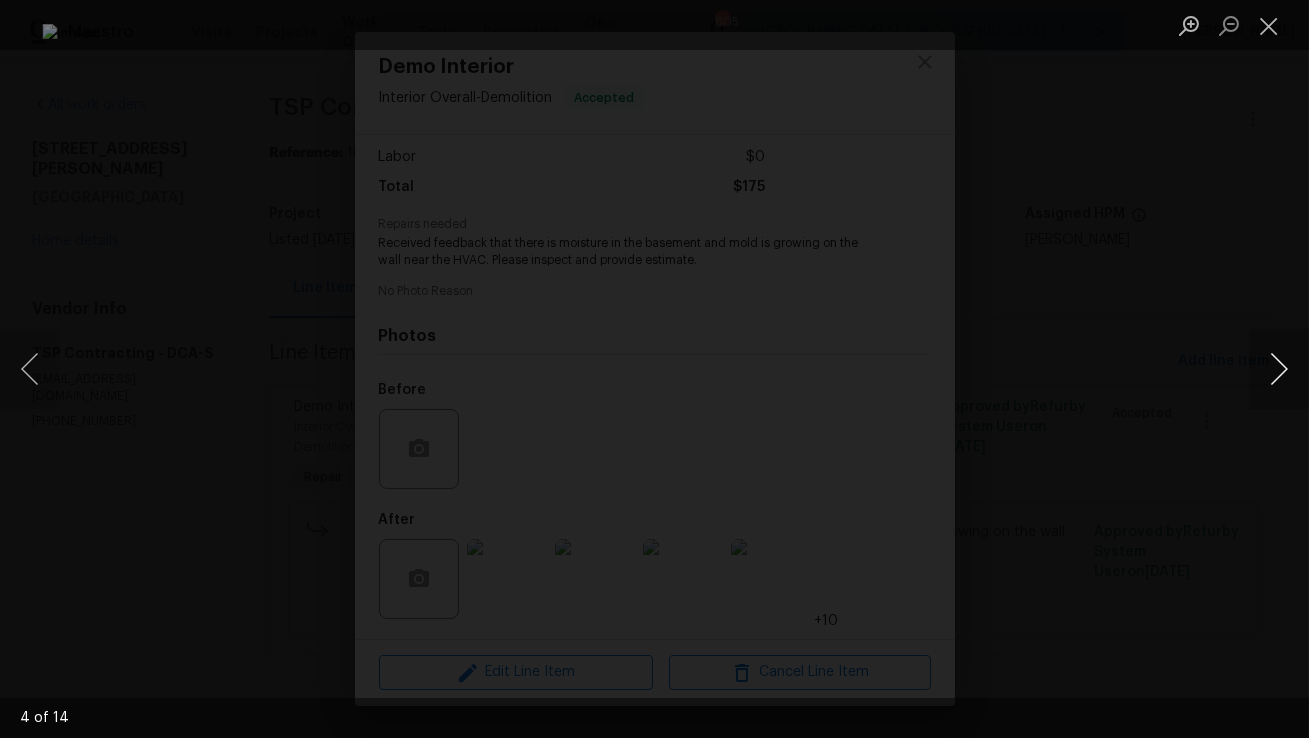 click at bounding box center [1279, 369] 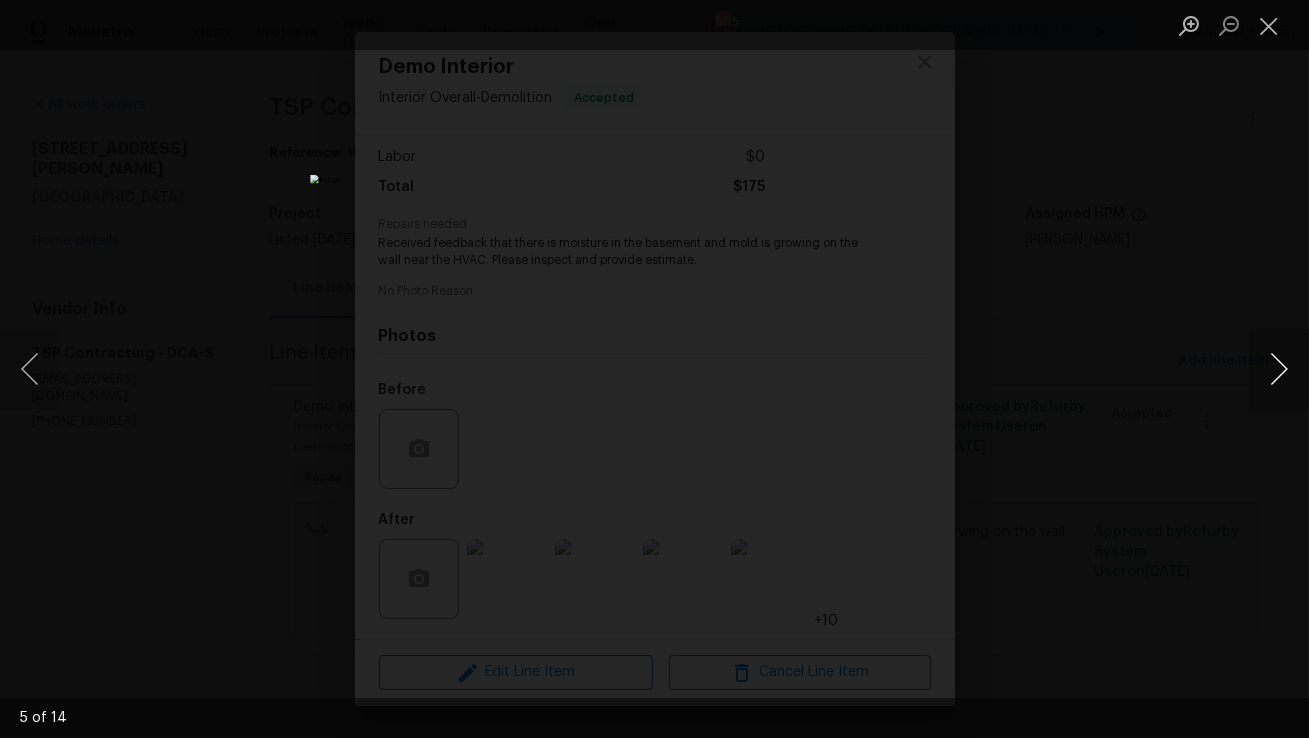 click at bounding box center (1279, 369) 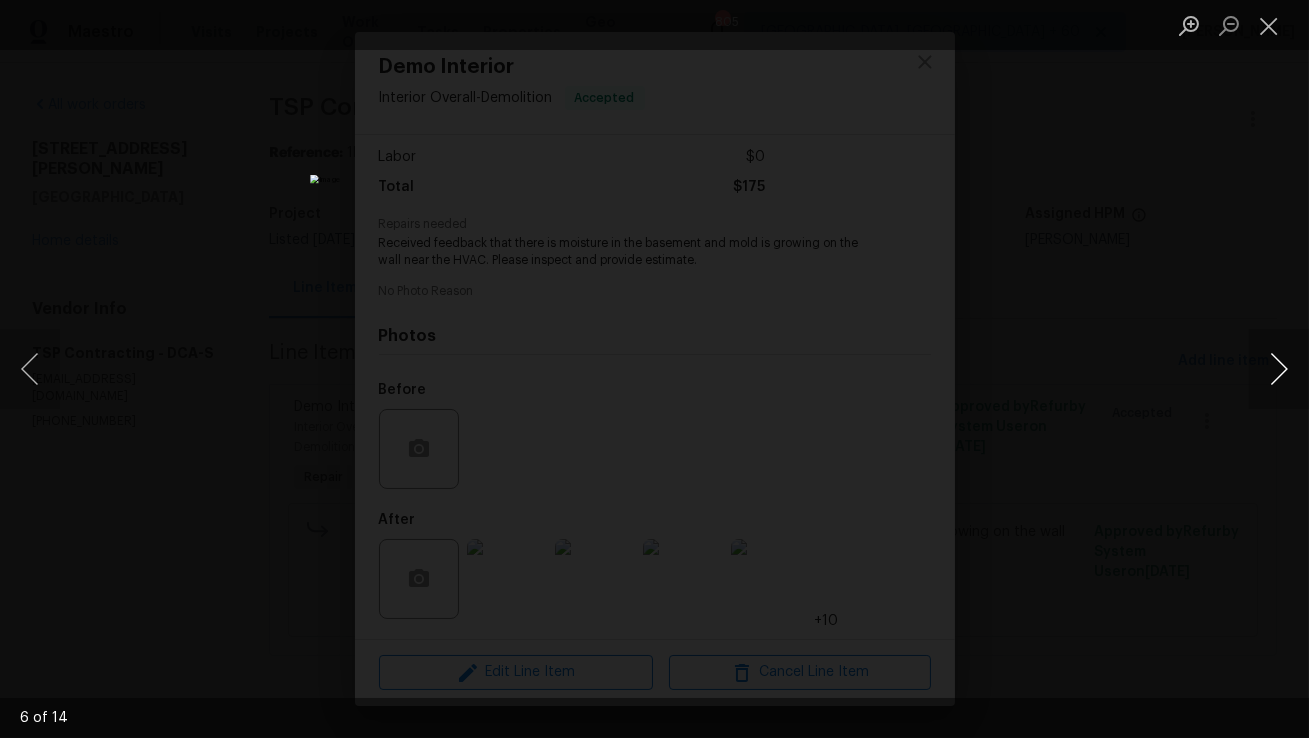 click at bounding box center (1279, 369) 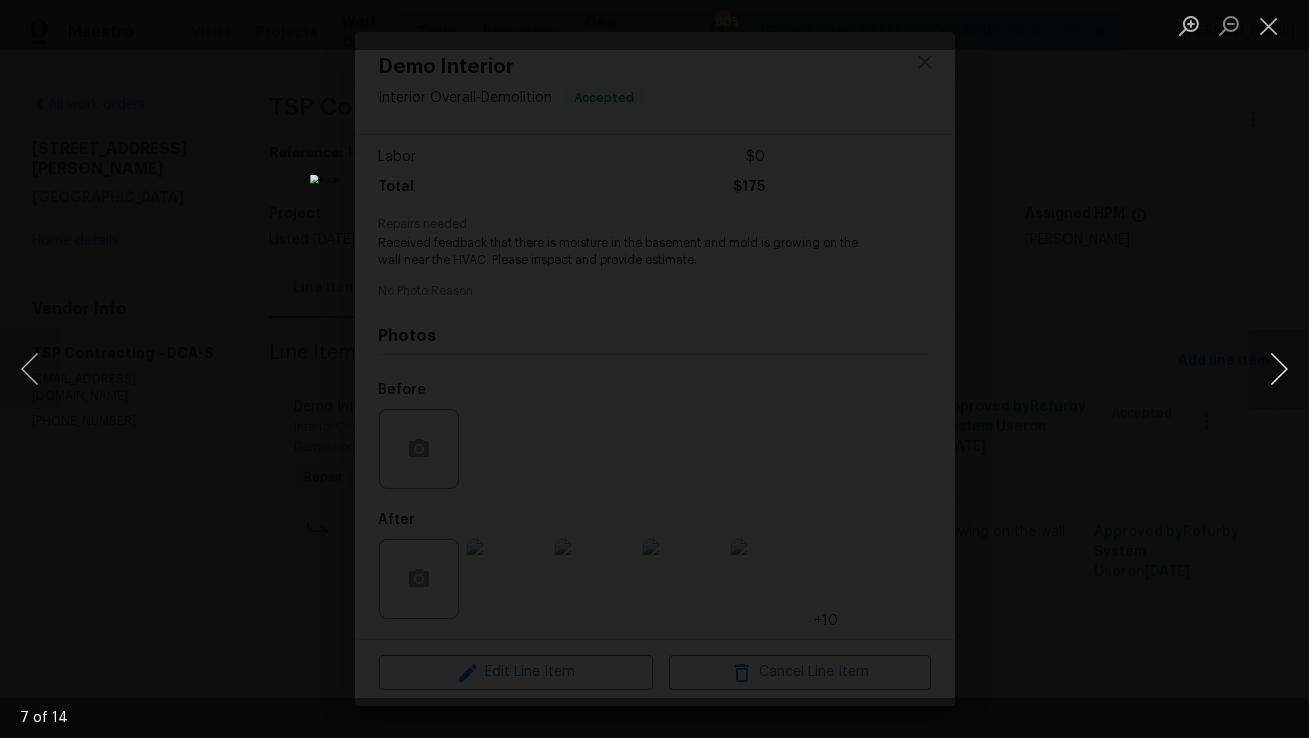 click at bounding box center (1279, 369) 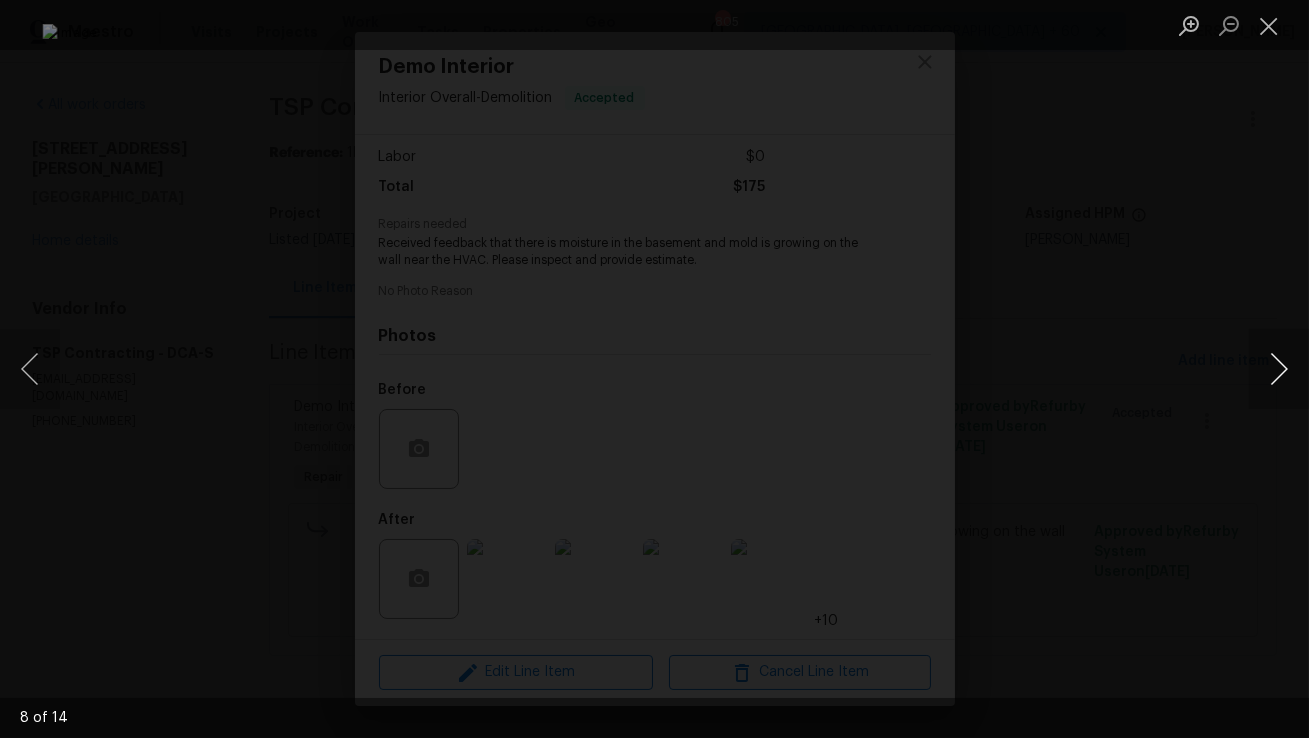 click at bounding box center (1279, 369) 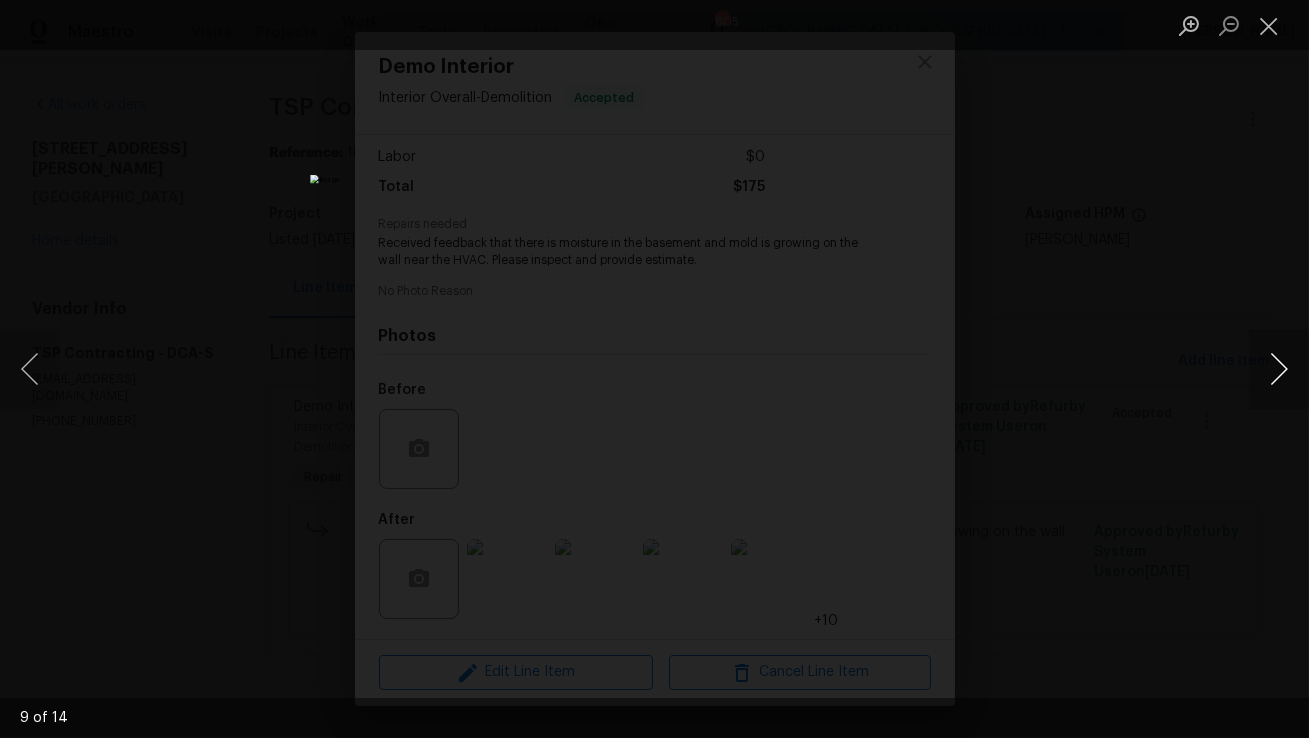 click at bounding box center [1279, 369] 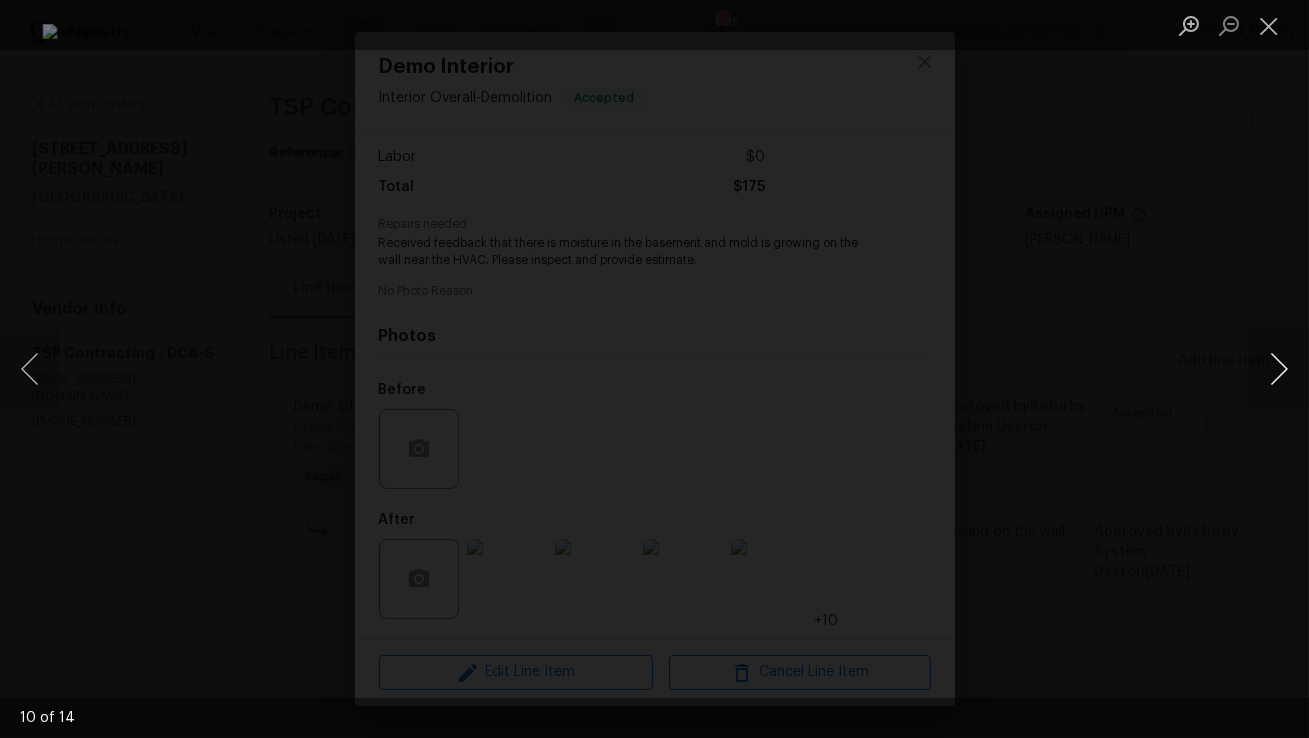 click at bounding box center (1279, 369) 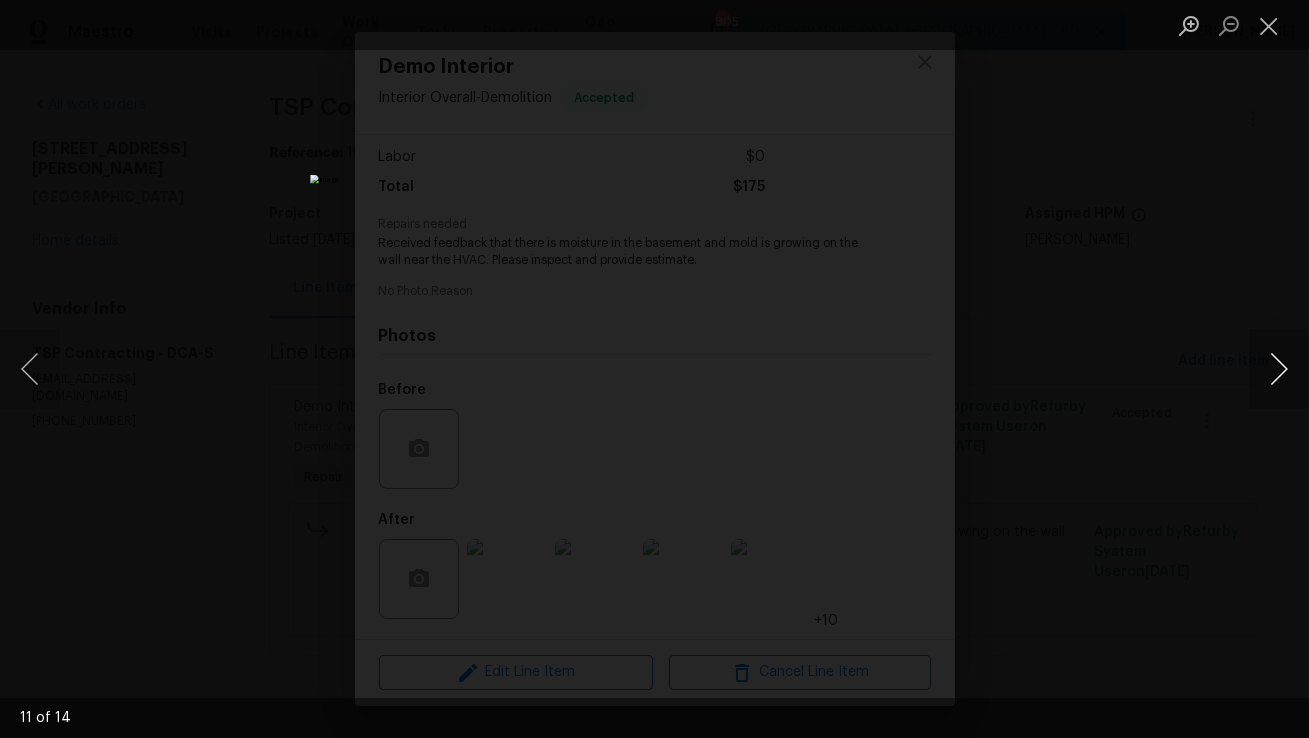click at bounding box center (1279, 369) 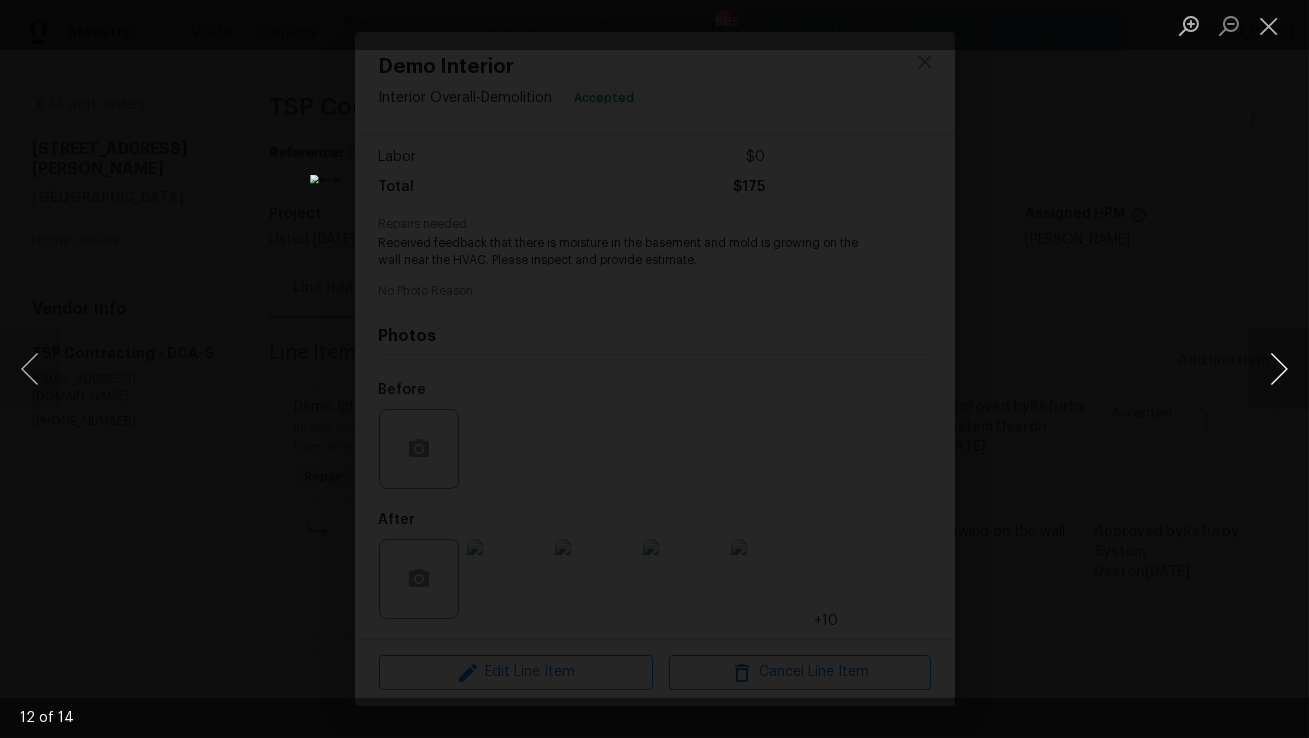 click at bounding box center (1279, 369) 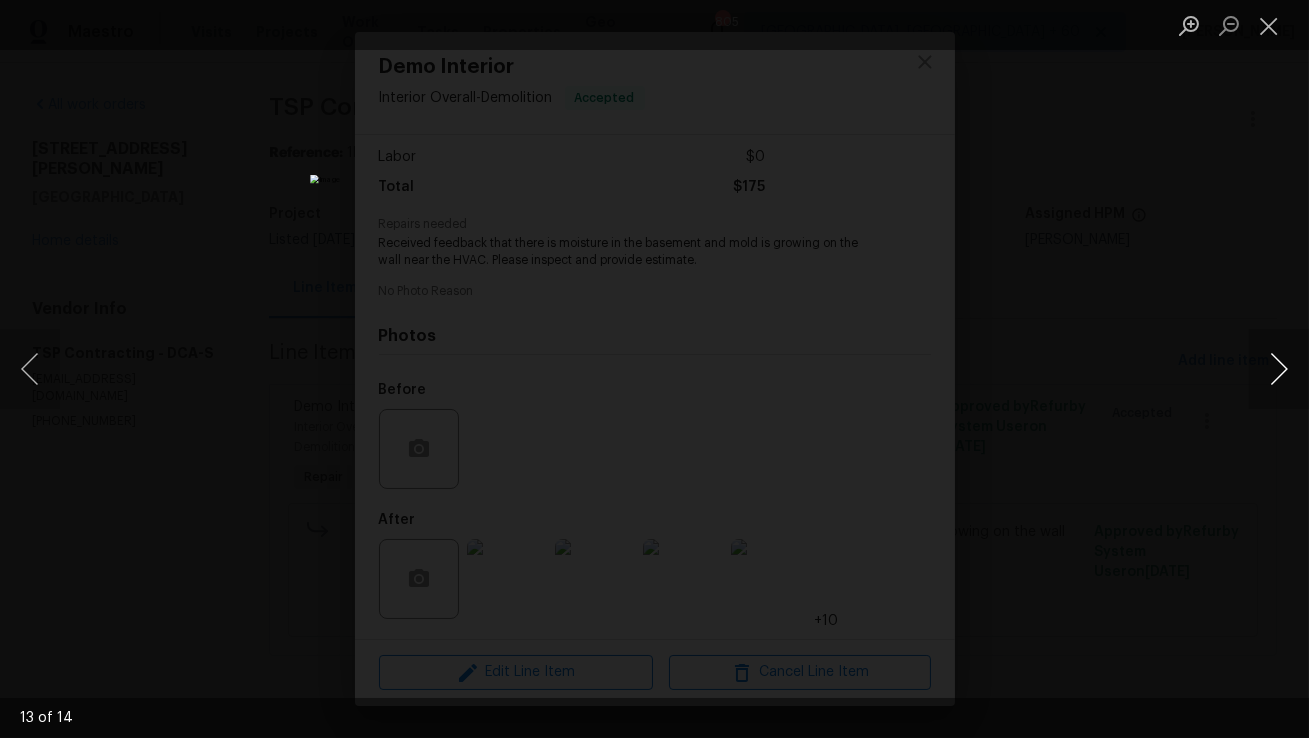 click at bounding box center [1279, 369] 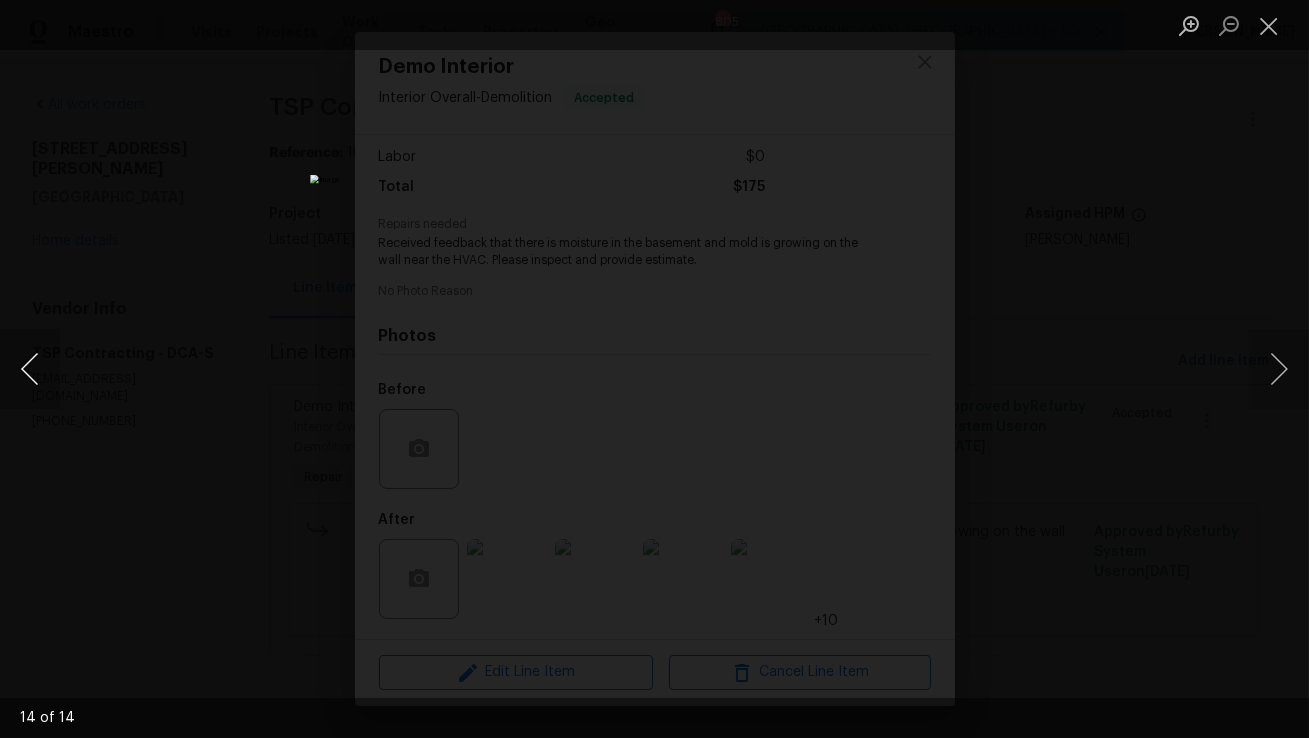 click at bounding box center [30, 369] 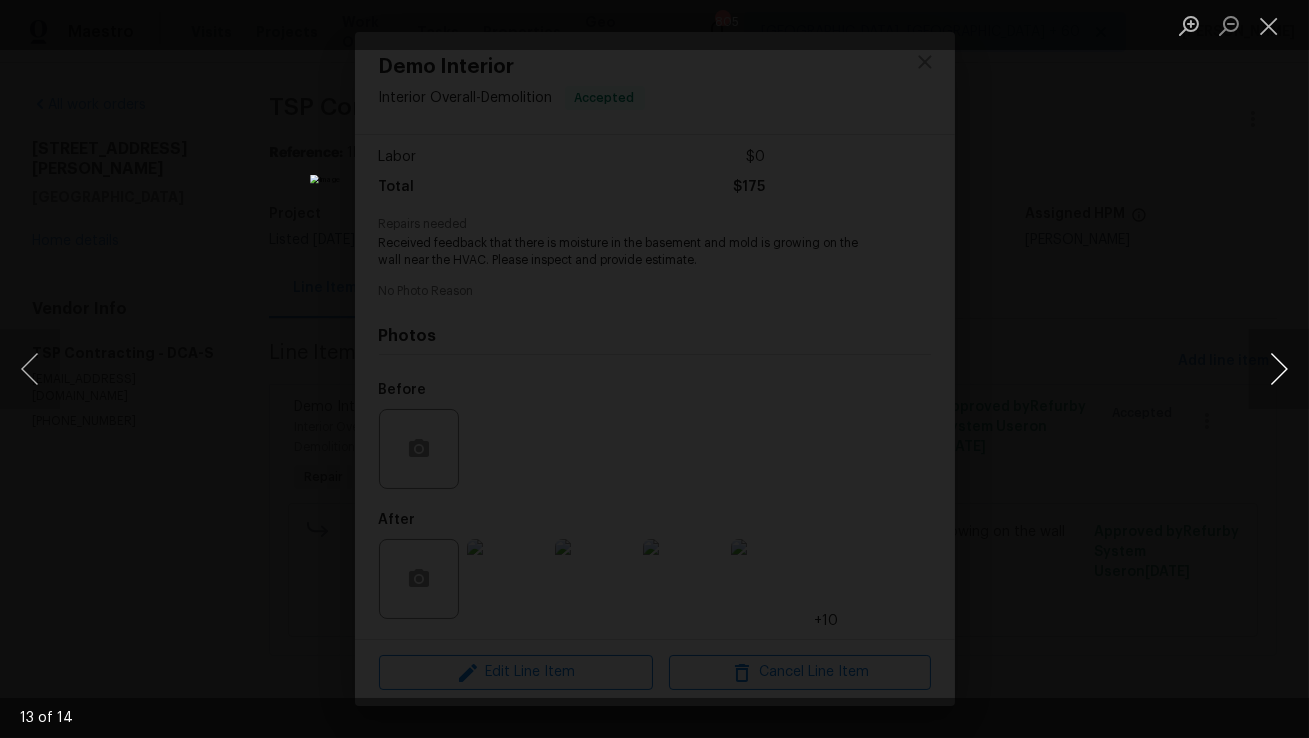 click at bounding box center [1279, 369] 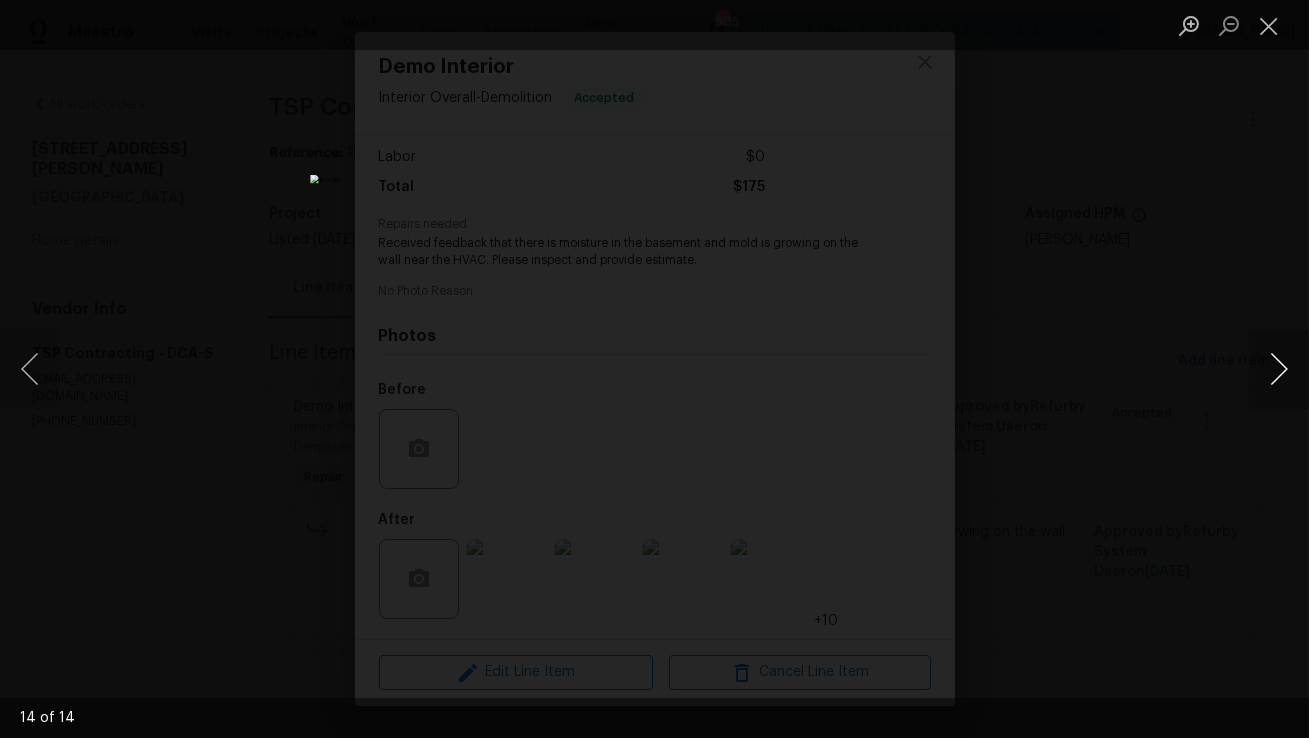click at bounding box center [1279, 369] 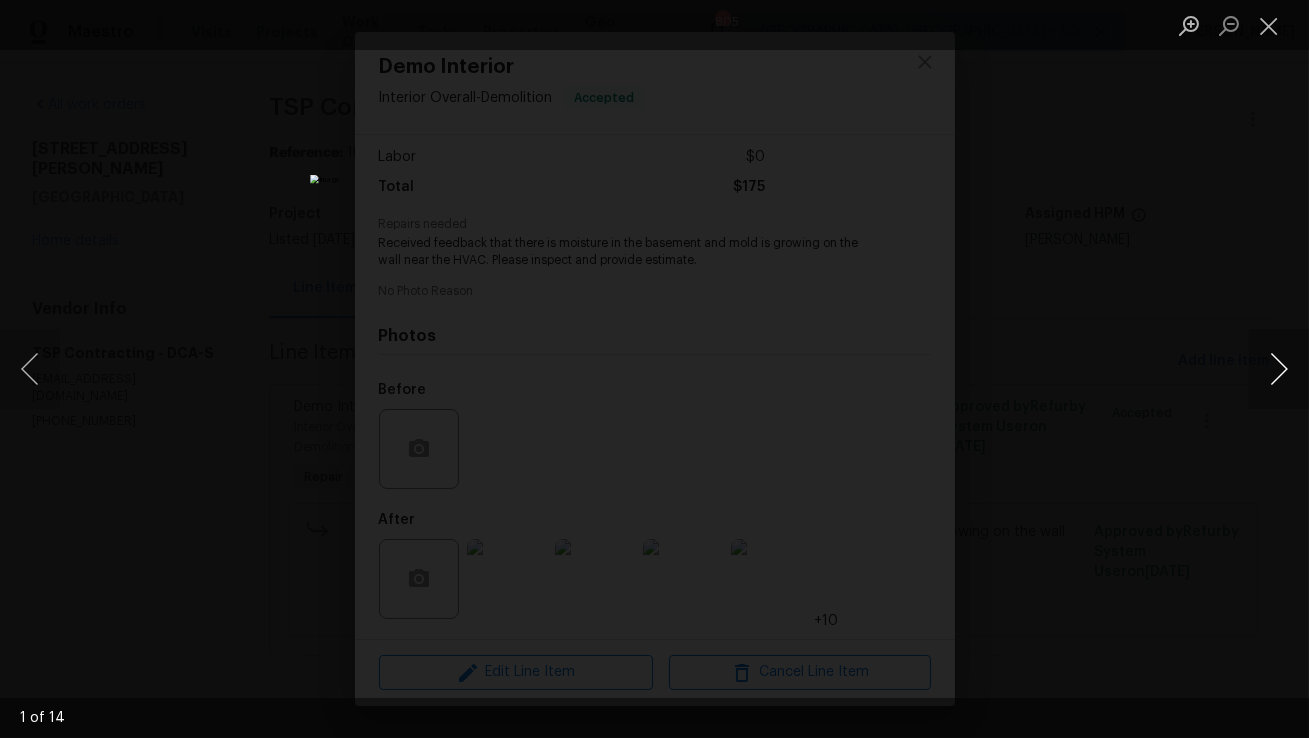 click at bounding box center [1279, 369] 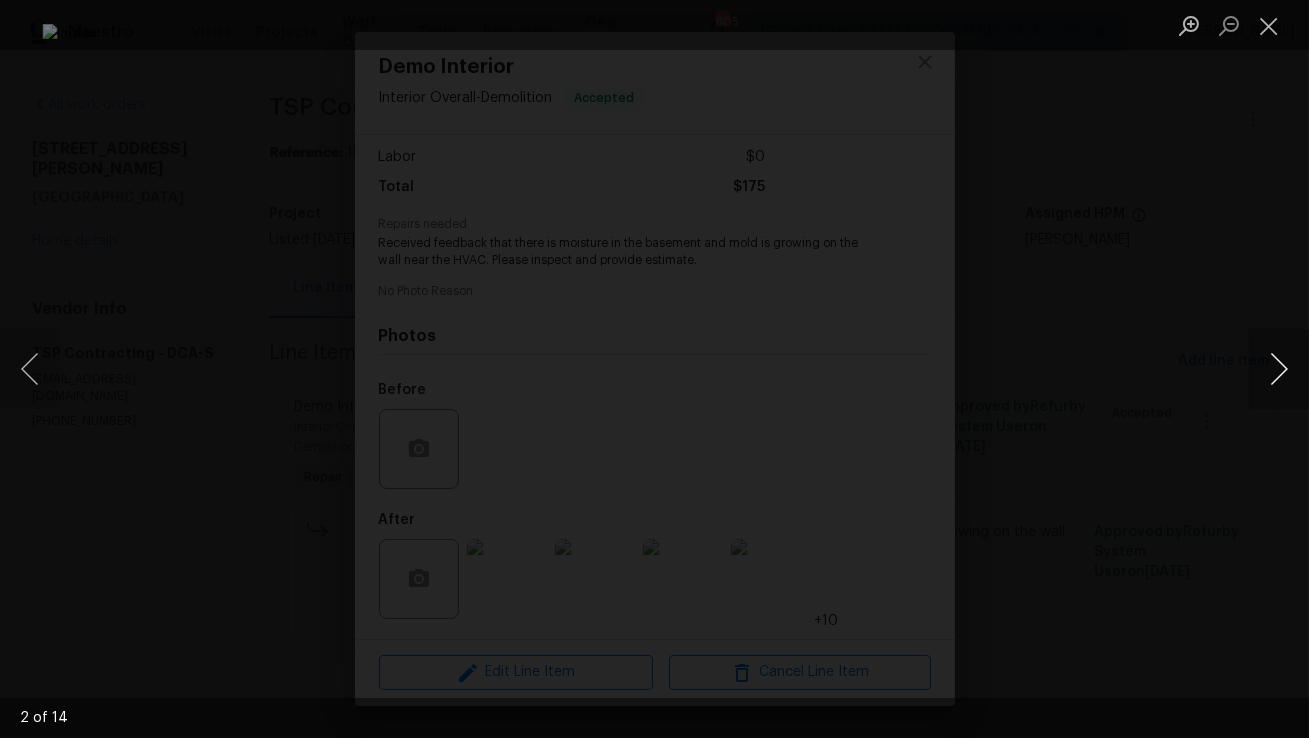 click at bounding box center (1279, 369) 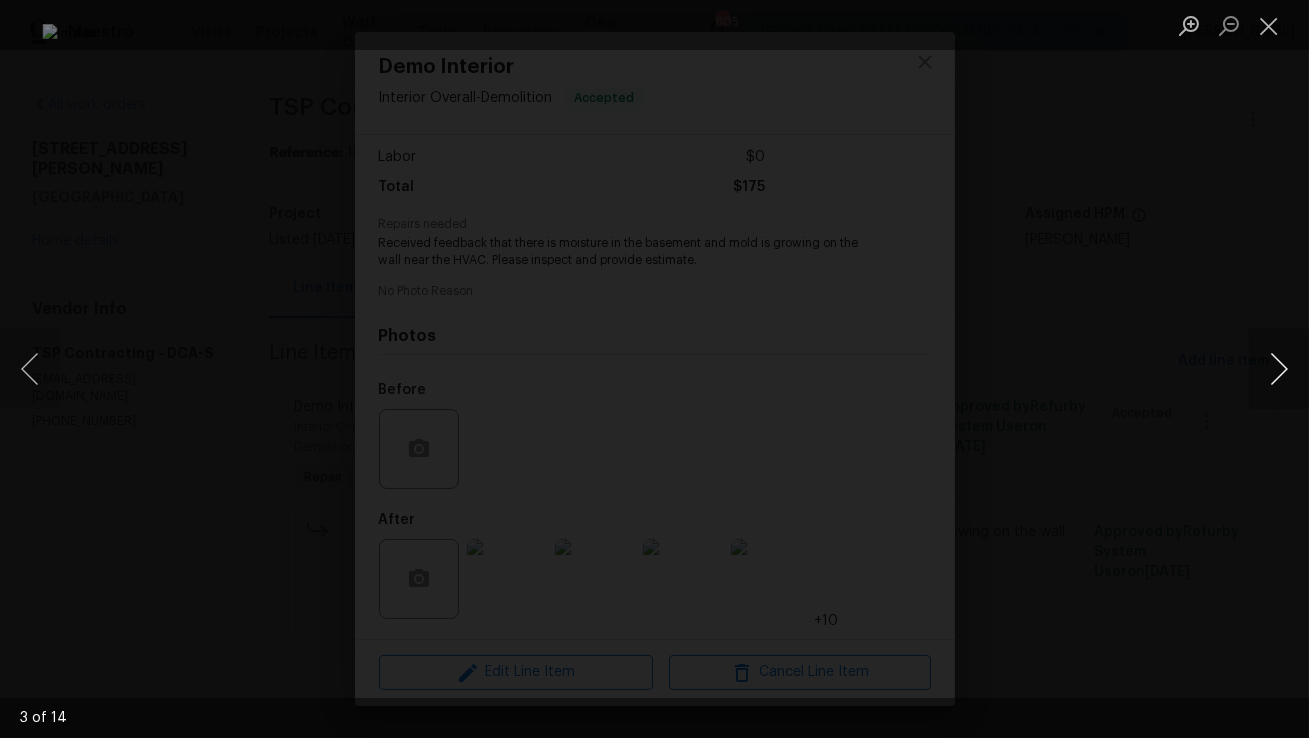 click at bounding box center [1279, 369] 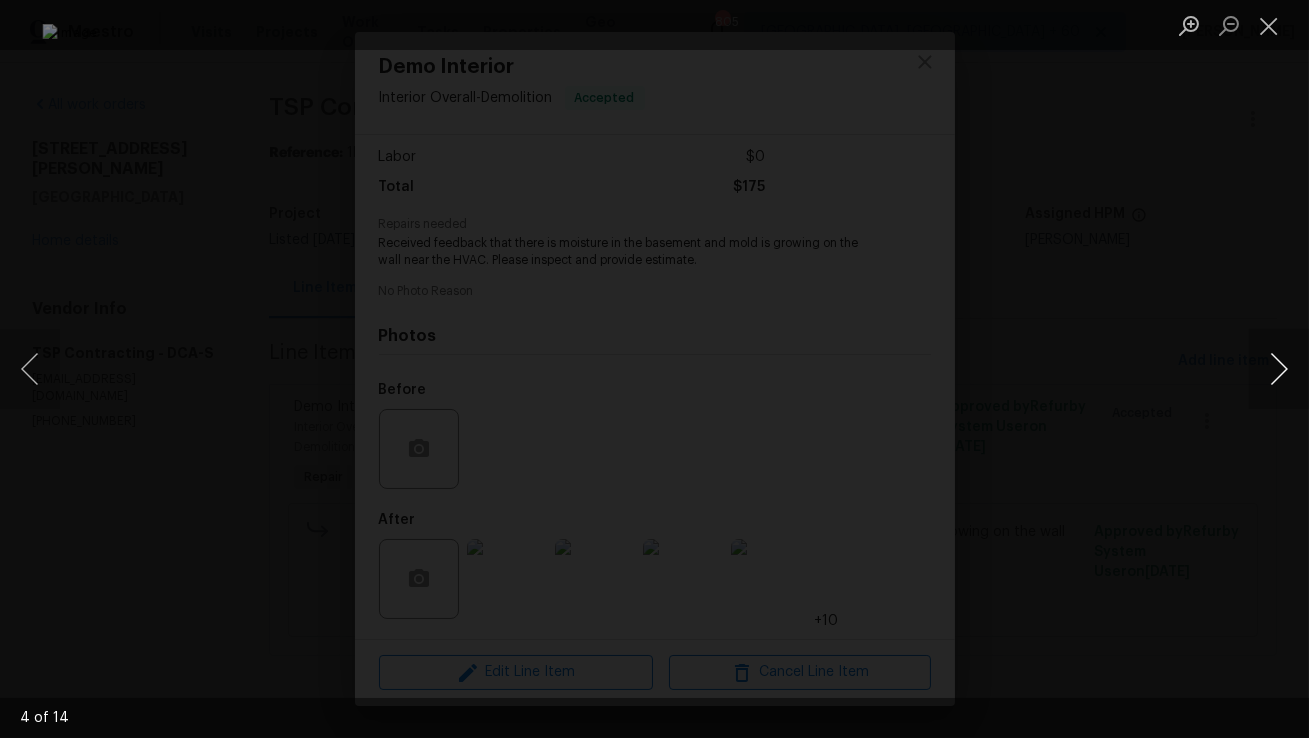 click at bounding box center [1279, 369] 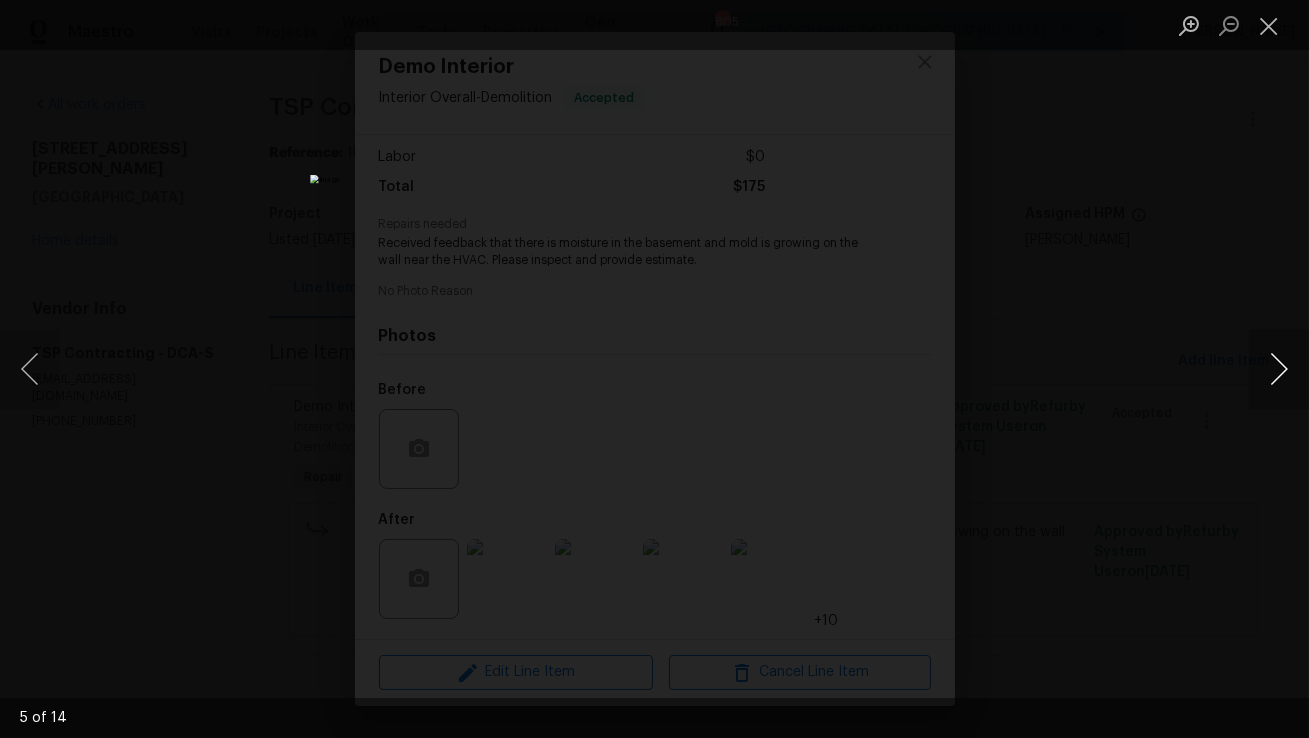 click at bounding box center (1279, 369) 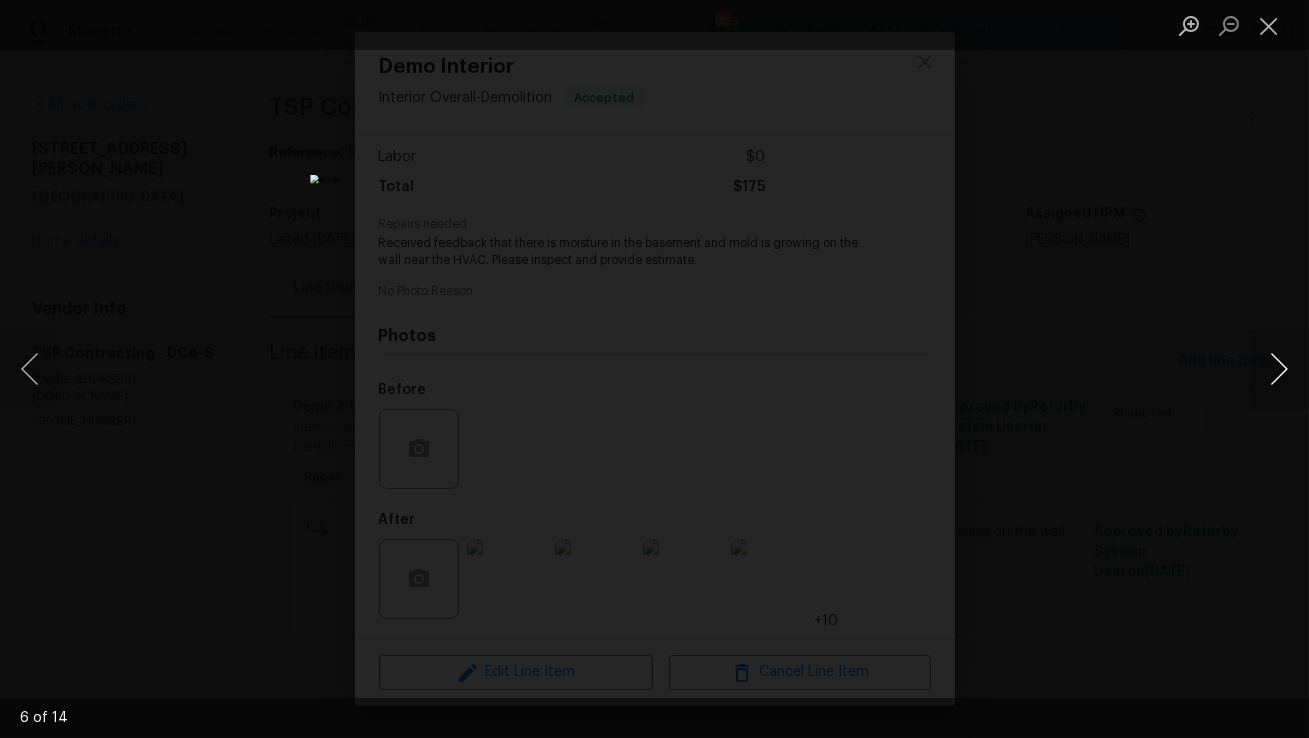 click at bounding box center (1279, 369) 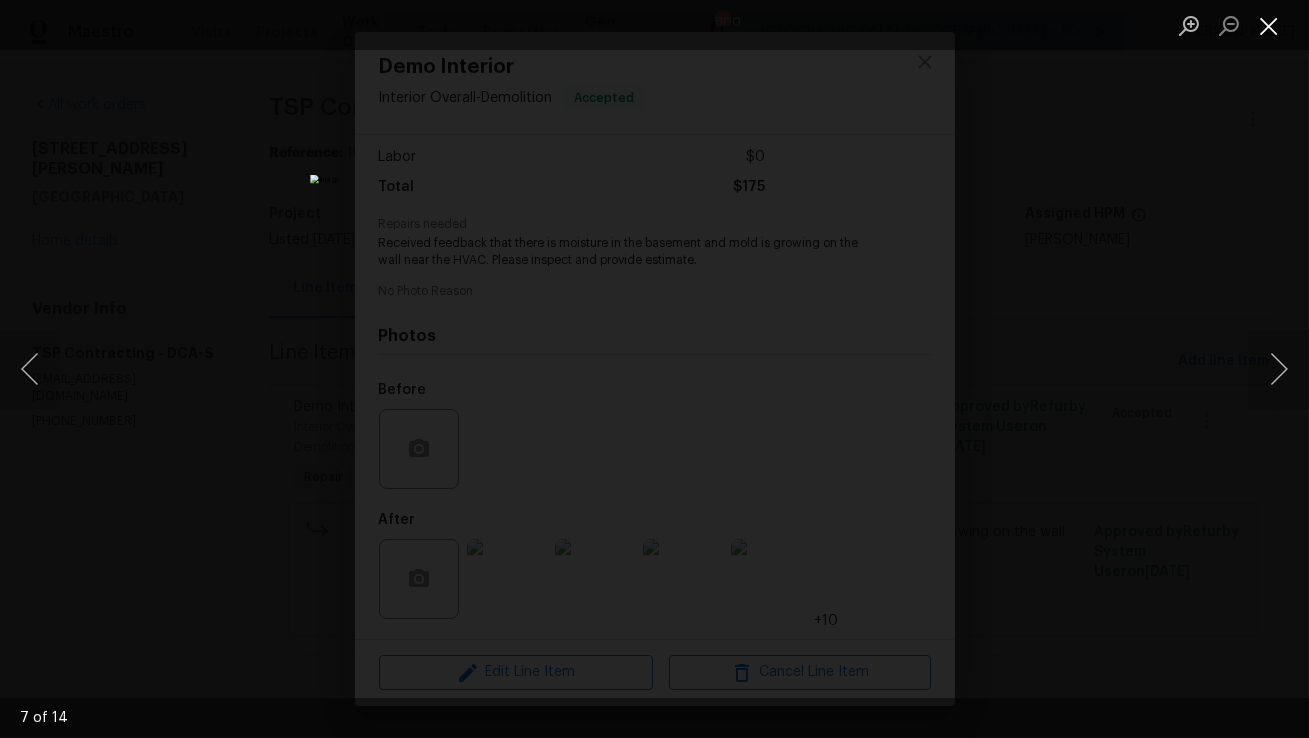 click at bounding box center (1269, 25) 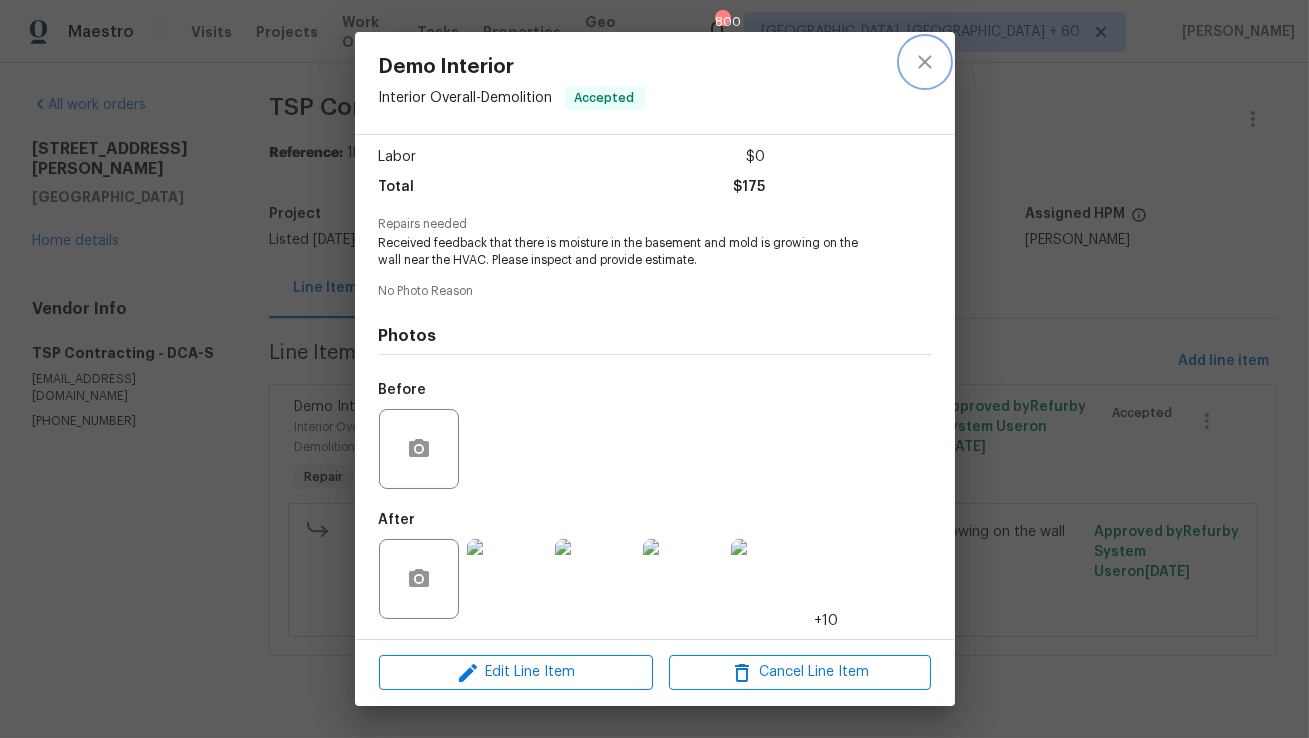 click at bounding box center [925, 62] 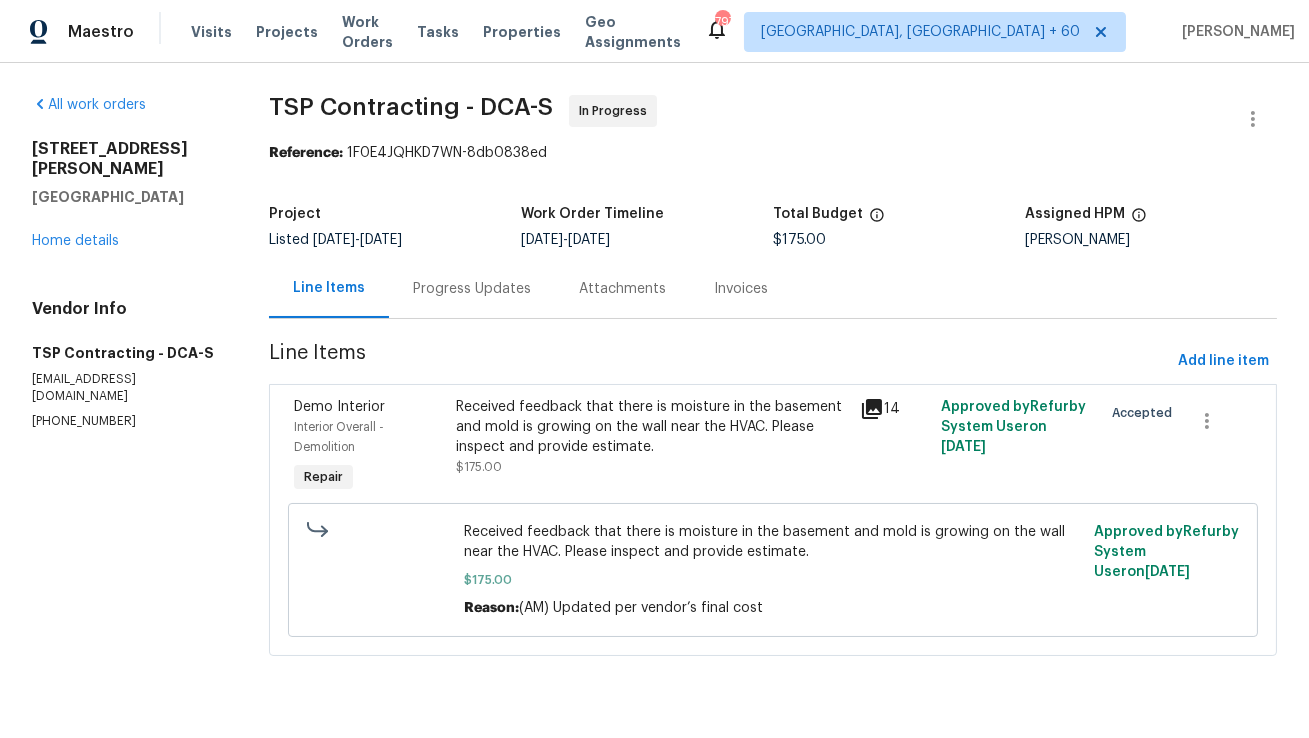 click on "Progress Updates" at bounding box center (472, 289) 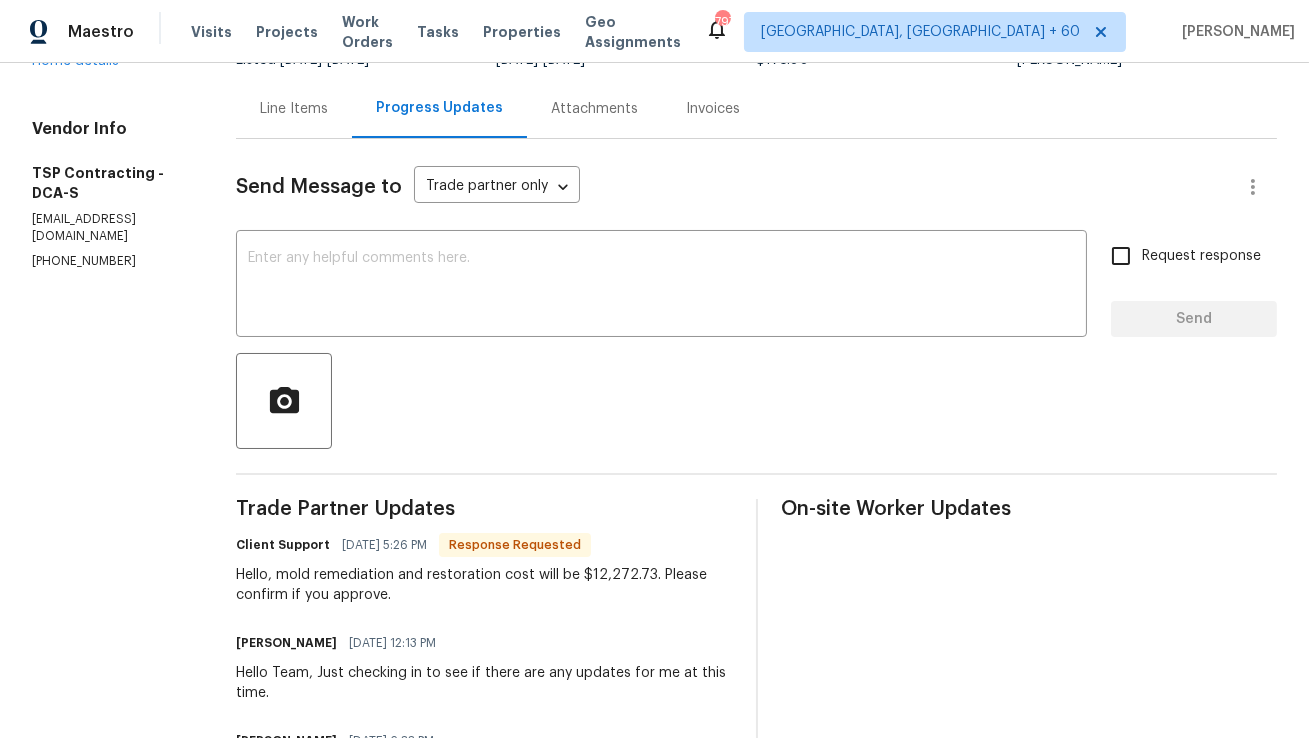 scroll, scrollTop: 178, scrollLeft: 0, axis: vertical 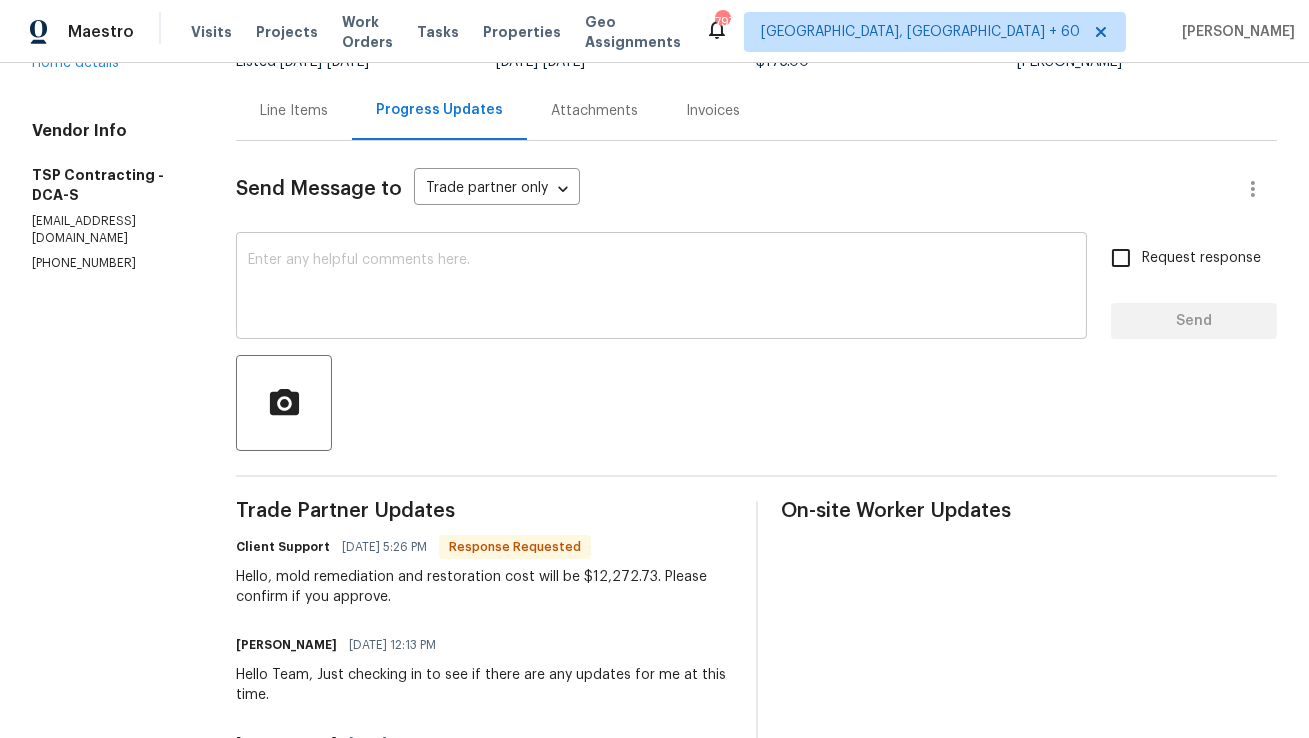 click at bounding box center [661, 288] 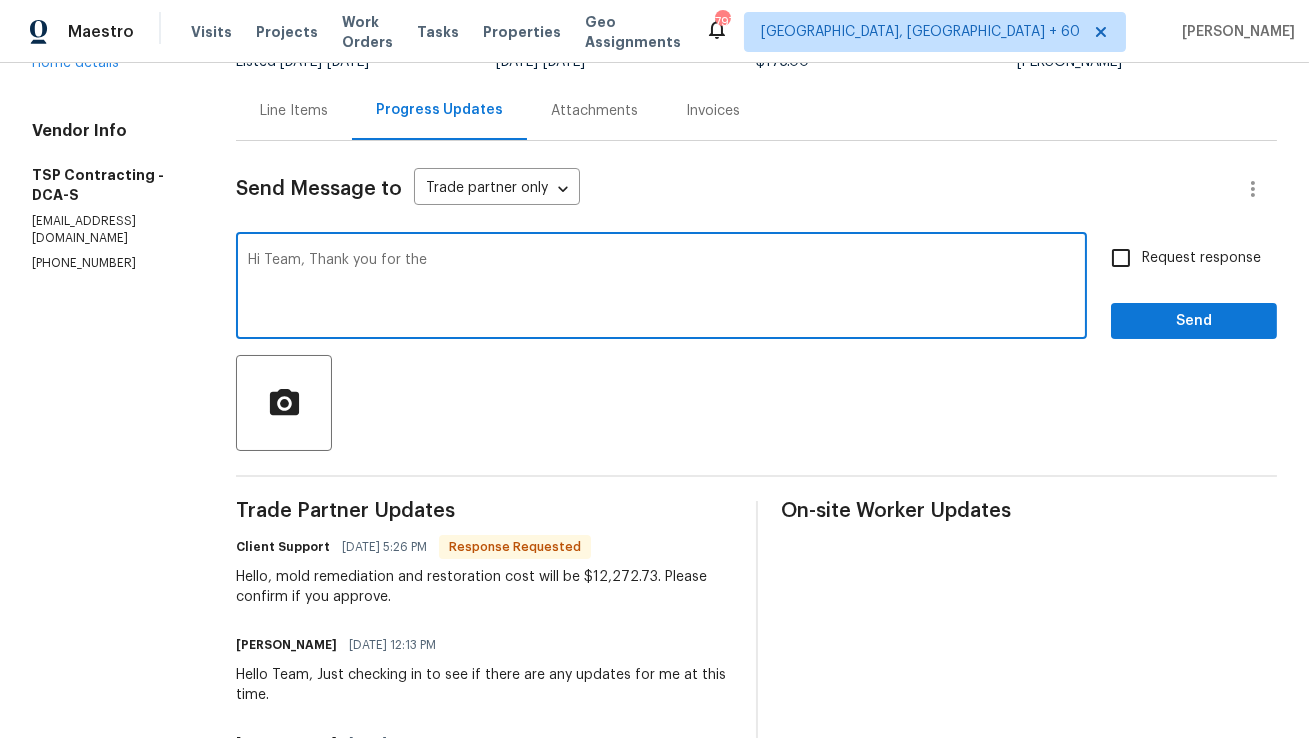 type on "Hi Team, Thank you for the" 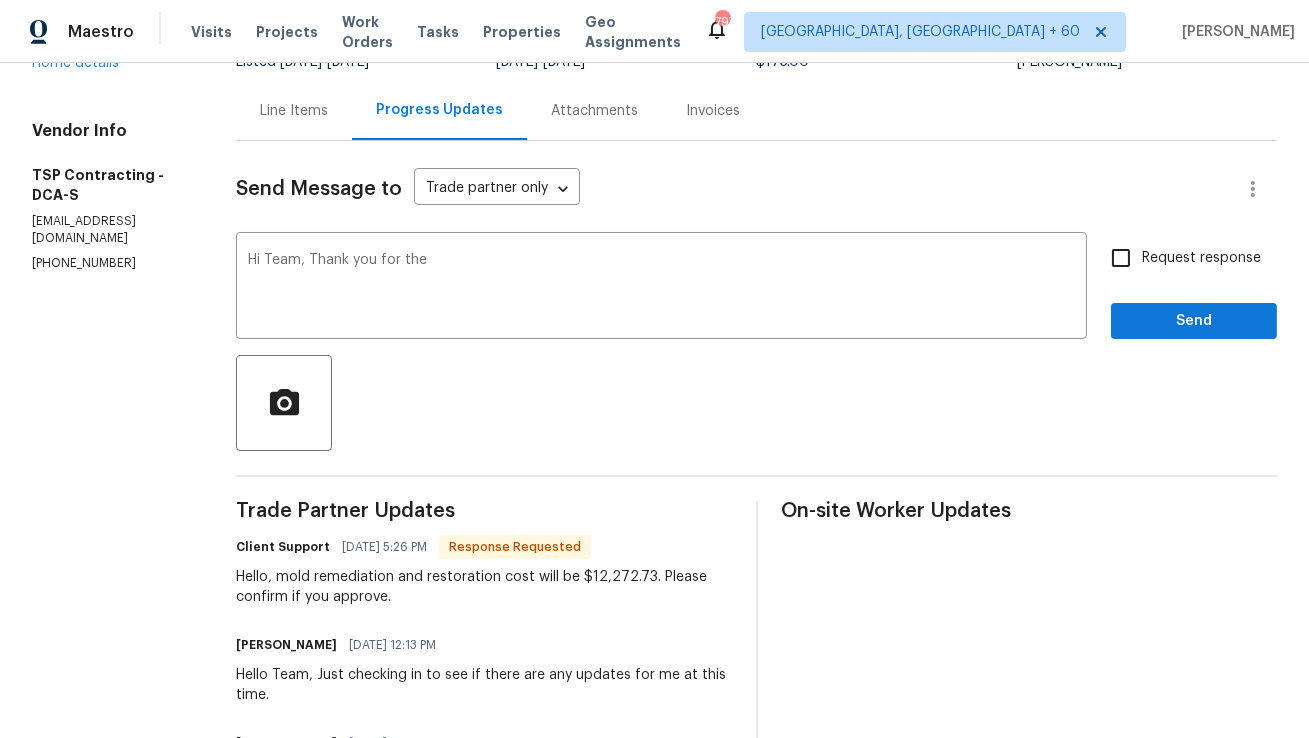 click on "Line Items" at bounding box center [294, 110] 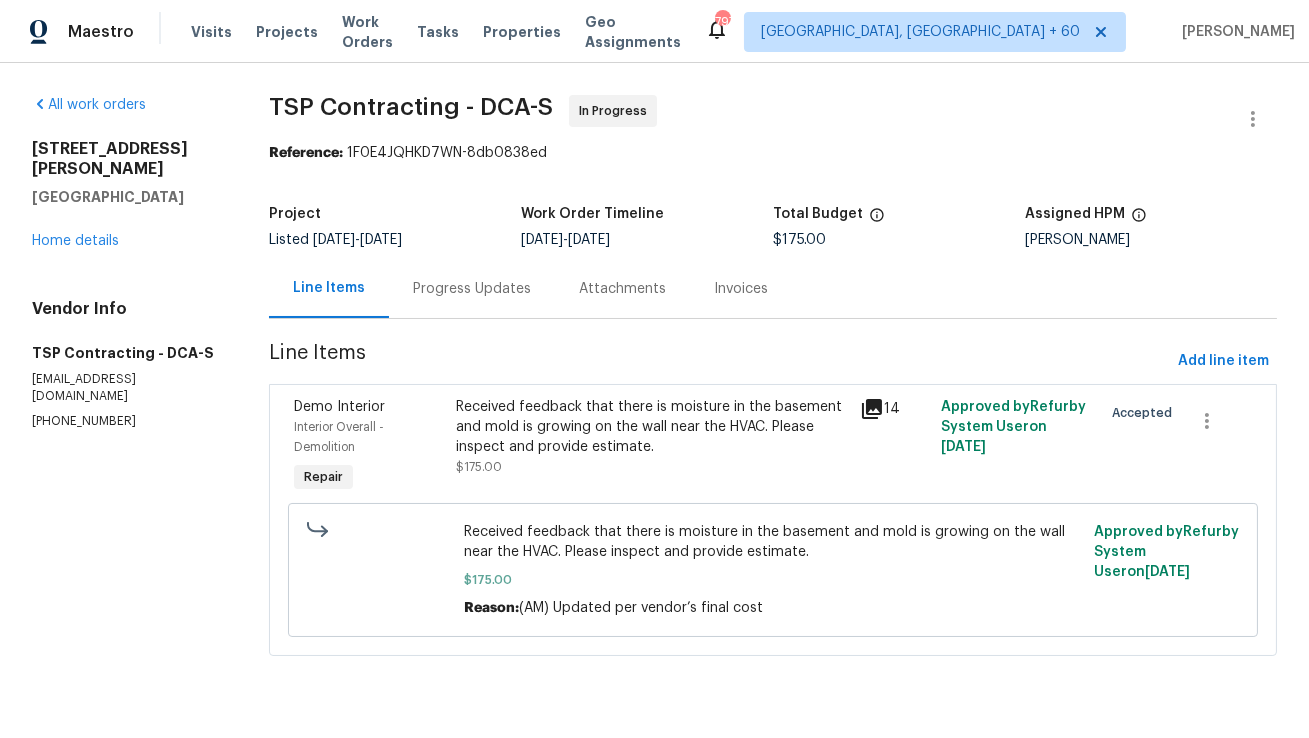 click on "Progress Updates" at bounding box center [472, 288] 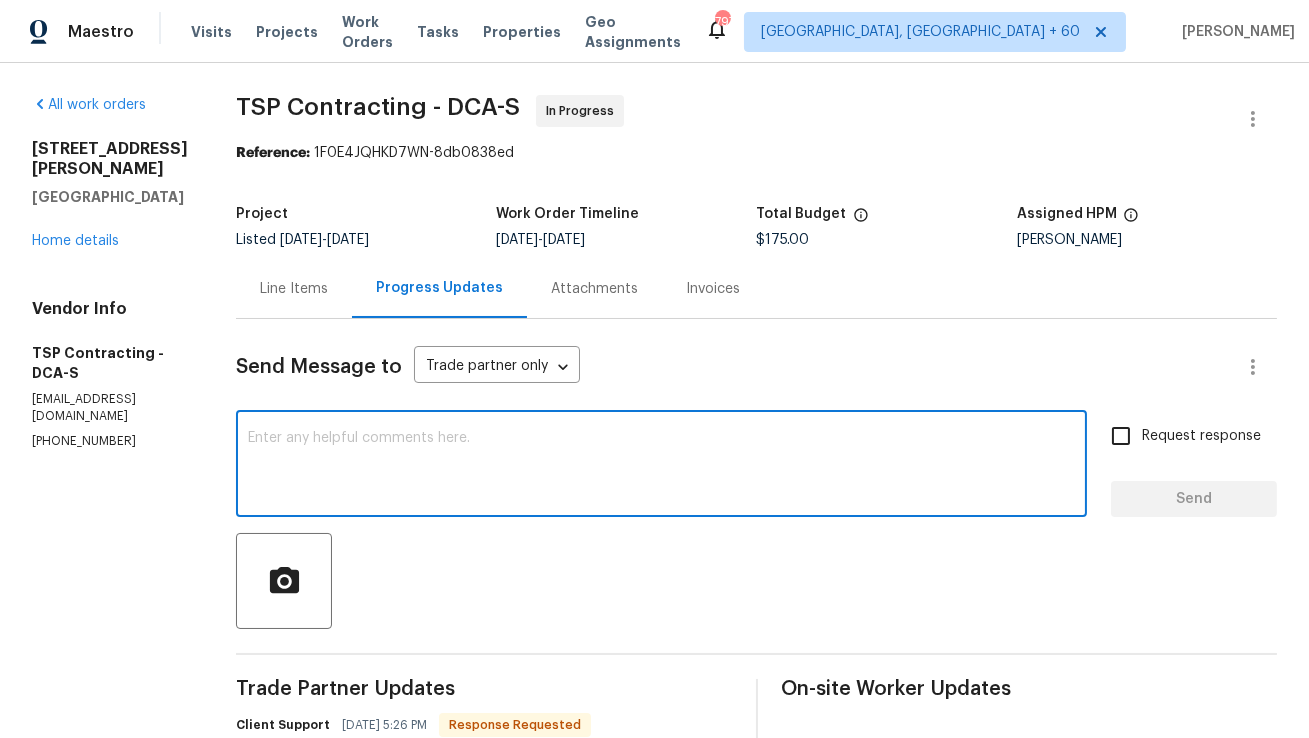 click at bounding box center (661, 466) 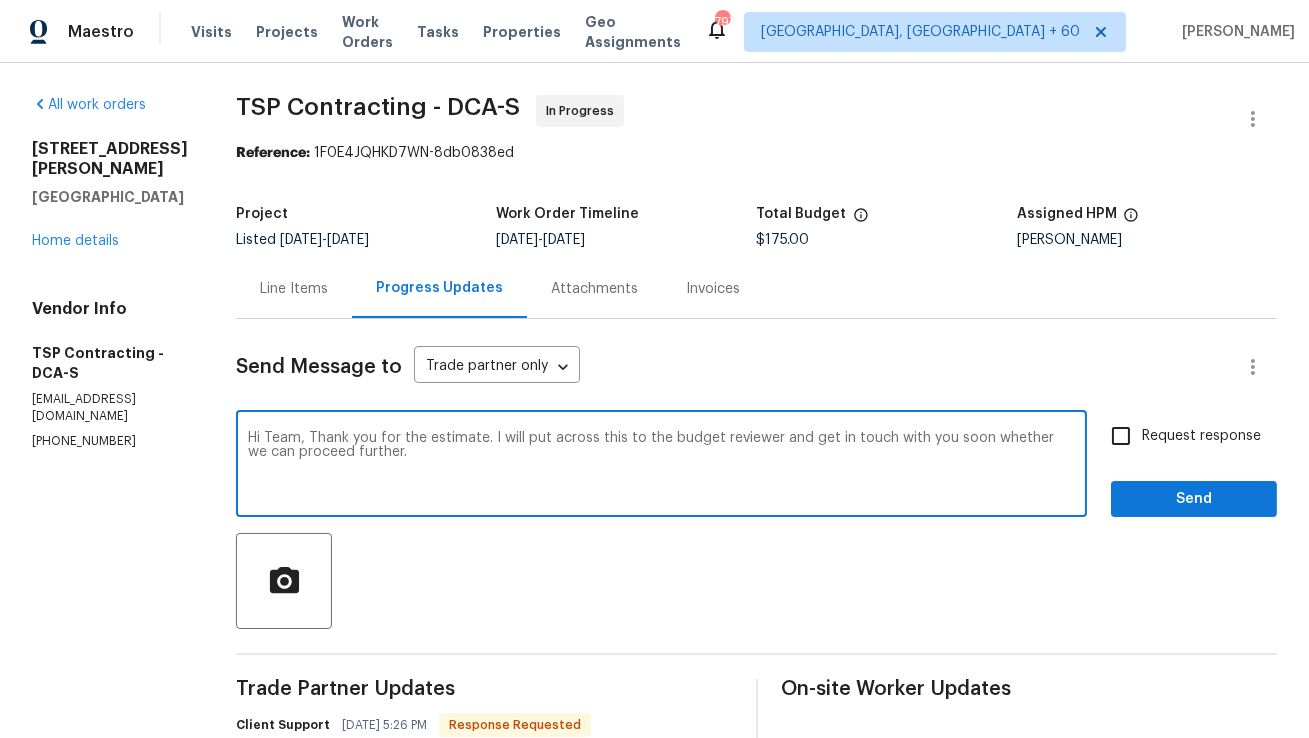 drag, startPoint x: 353, startPoint y: 458, endPoint x: 190, endPoint y: 419, distance: 167.60072 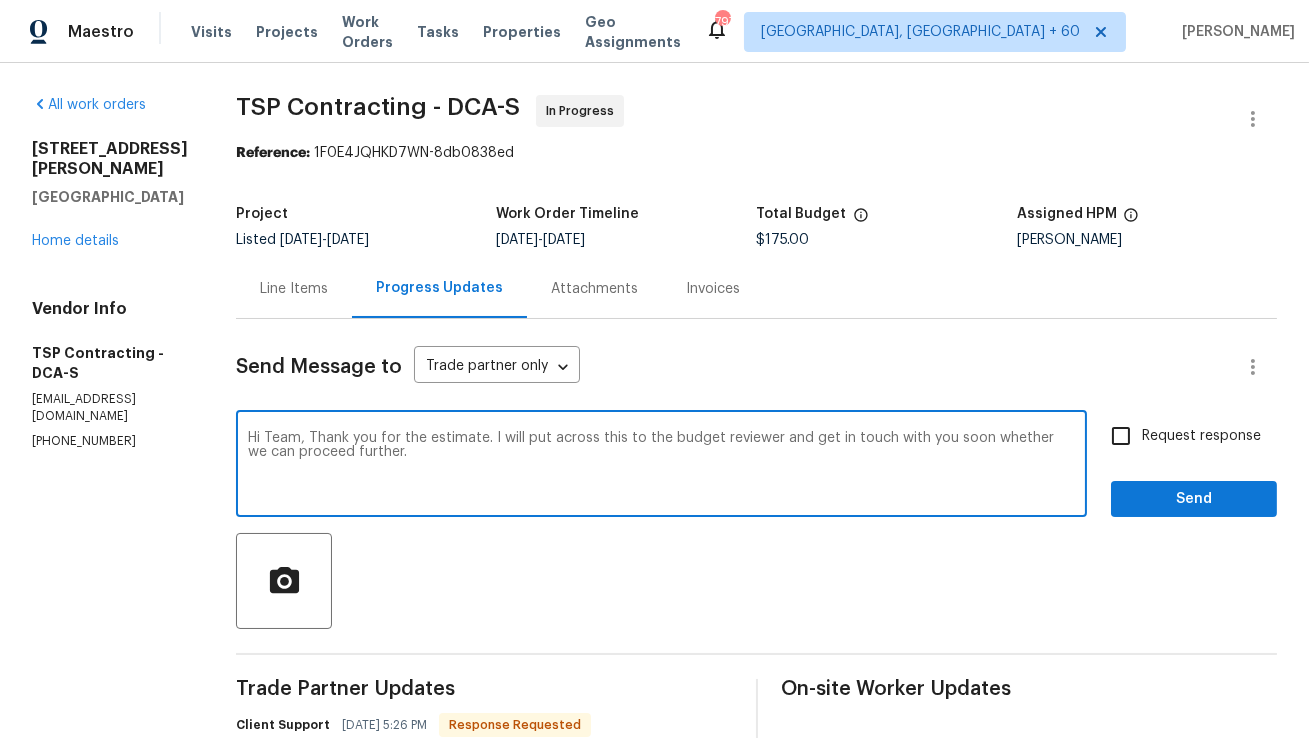 paste on "Thank you for sharing the estimate. I will forward this to the budget reviewer and get back to you shortly regarding" 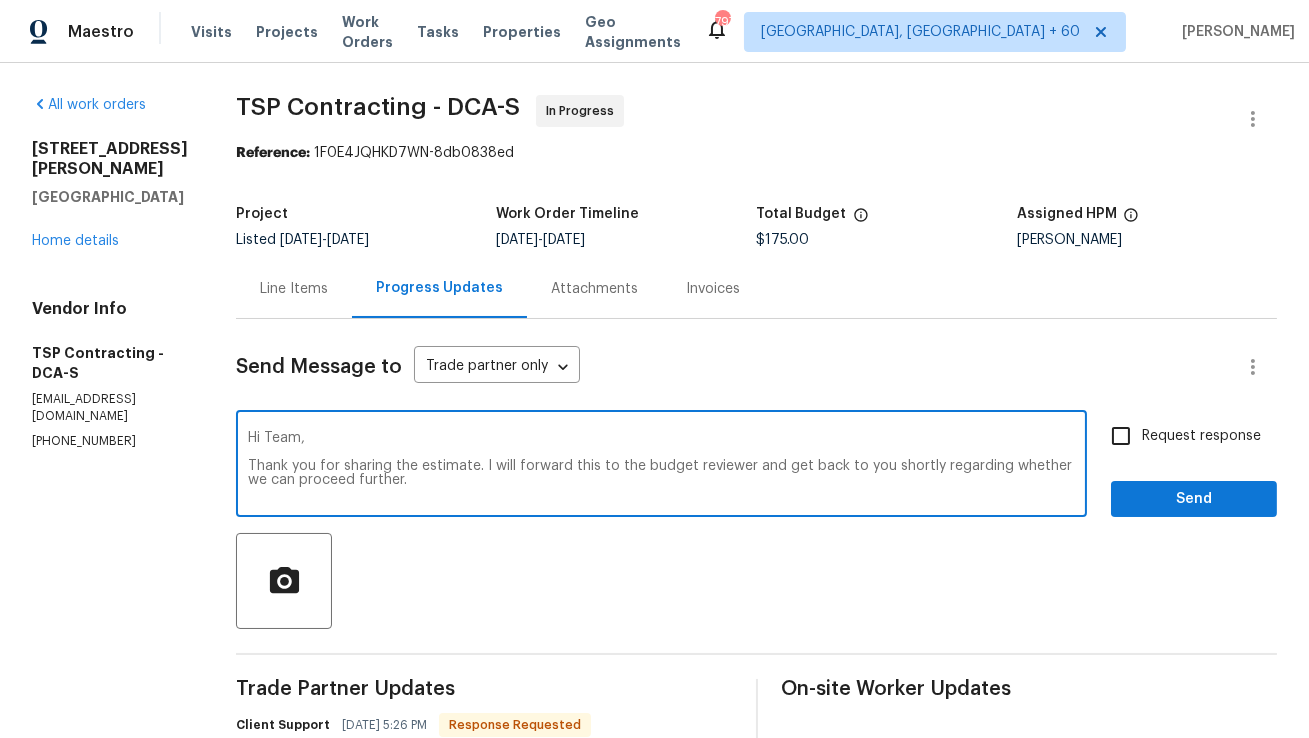 type on "Hi Team,
Thank you for sharing the estimate. I will forward this to the budget reviewer and get back to you shortly regarding whether we can proceed further." 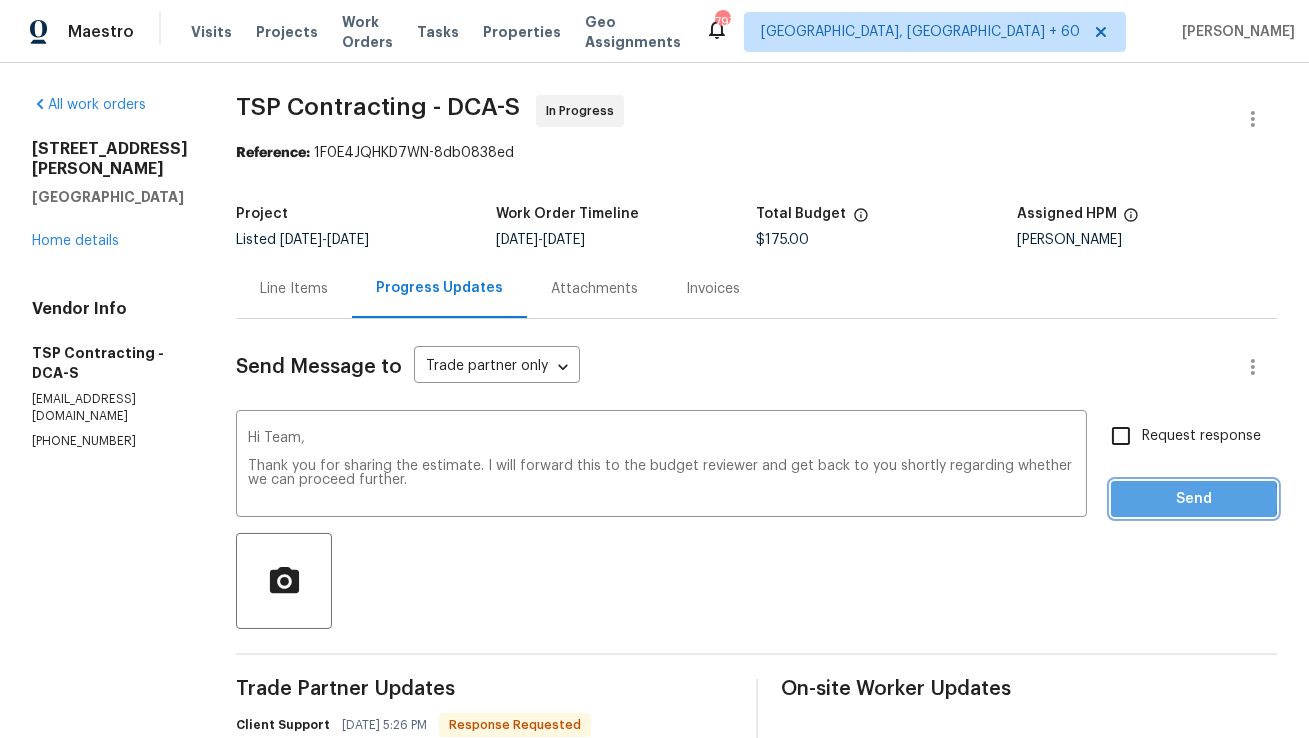 click on "Send" at bounding box center (1194, 499) 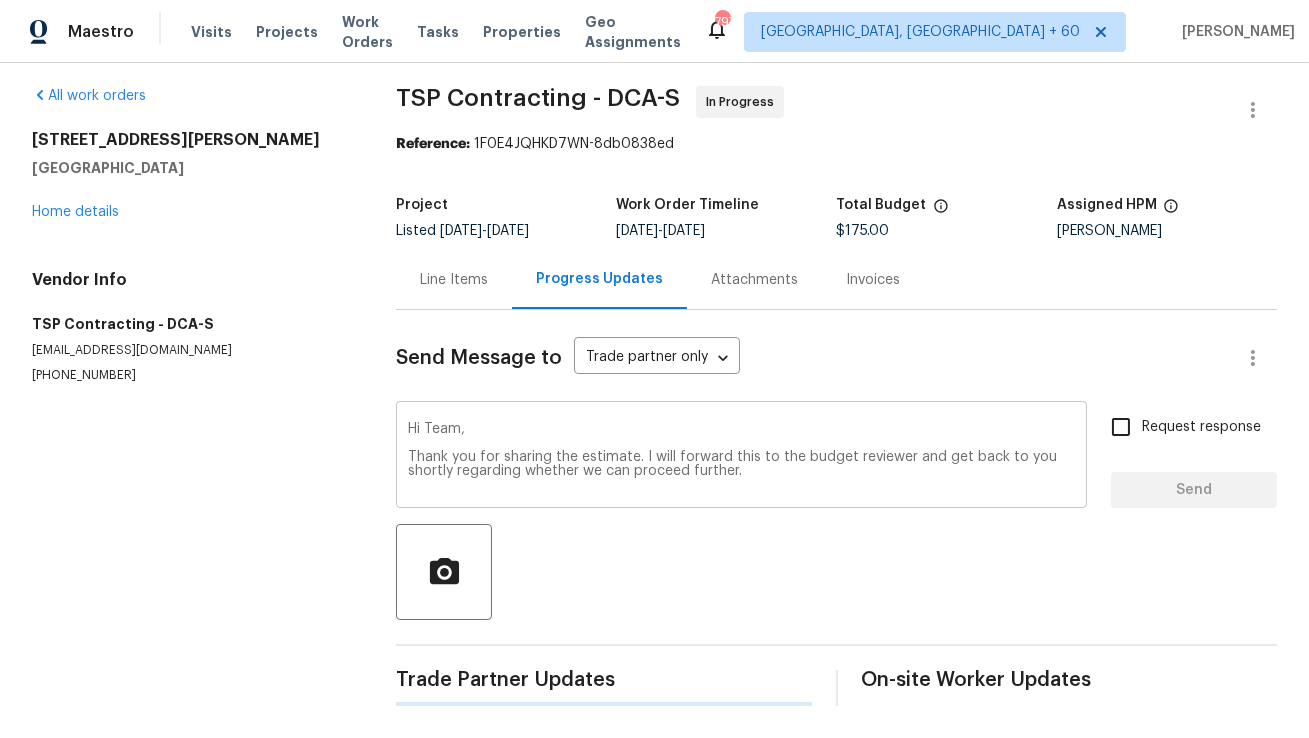 type 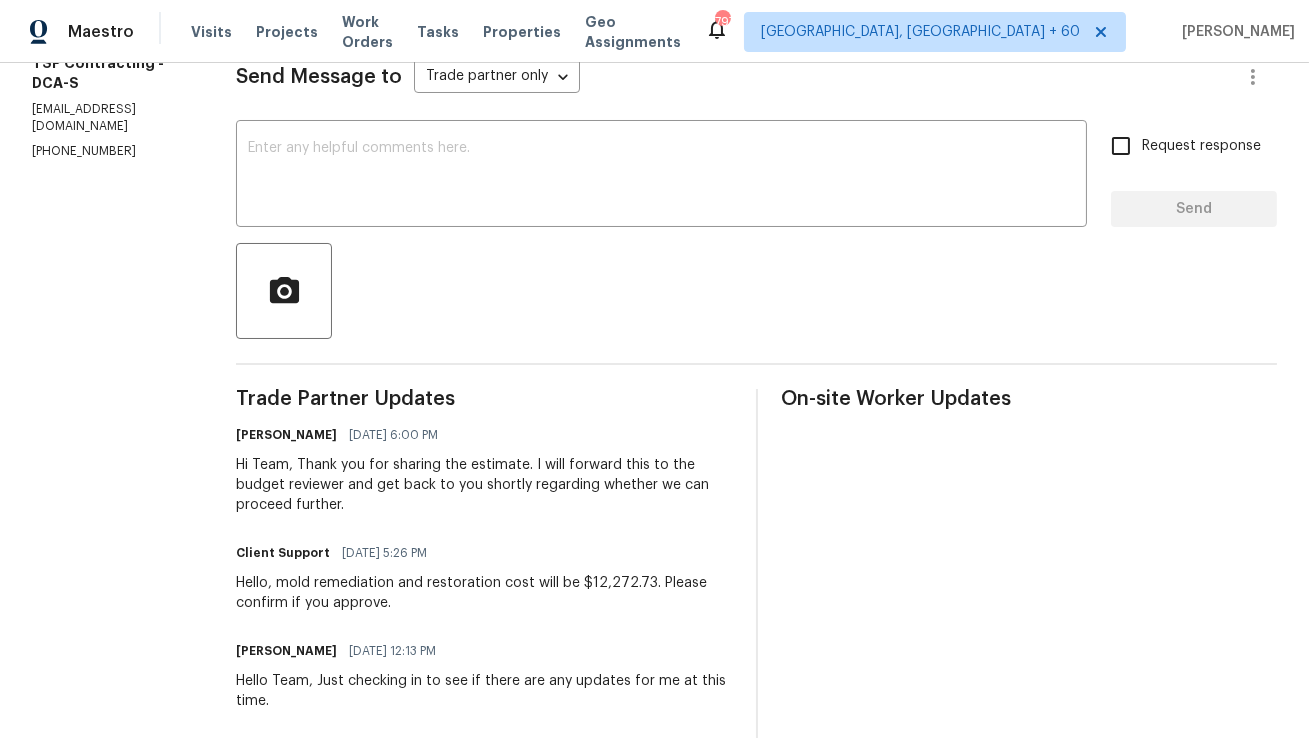 scroll, scrollTop: 294, scrollLeft: 0, axis: vertical 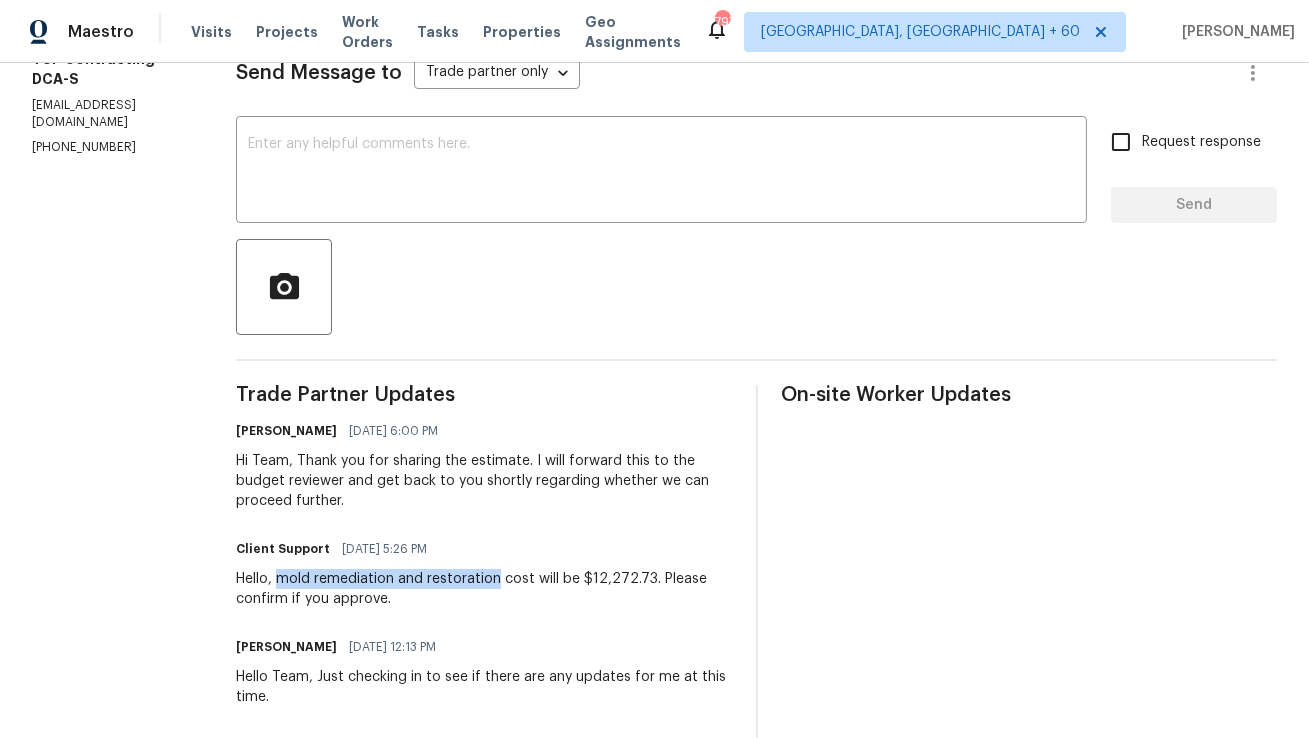 copy on "mold remediation and restoration" 